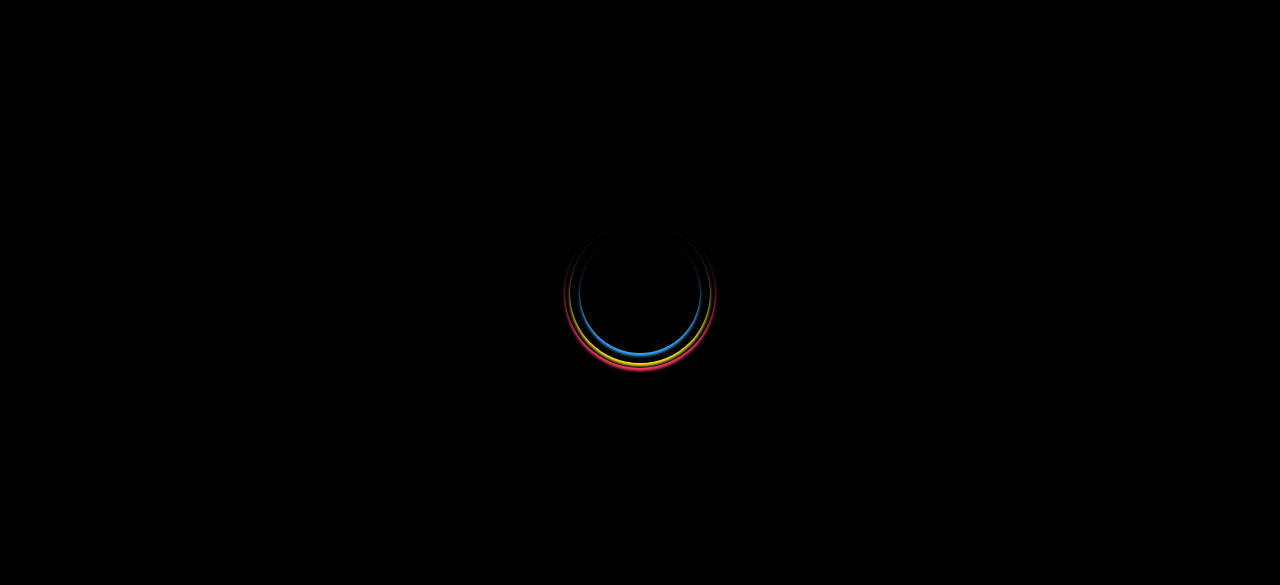 scroll, scrollTop: 0, scrollLeft: 0, axis: both 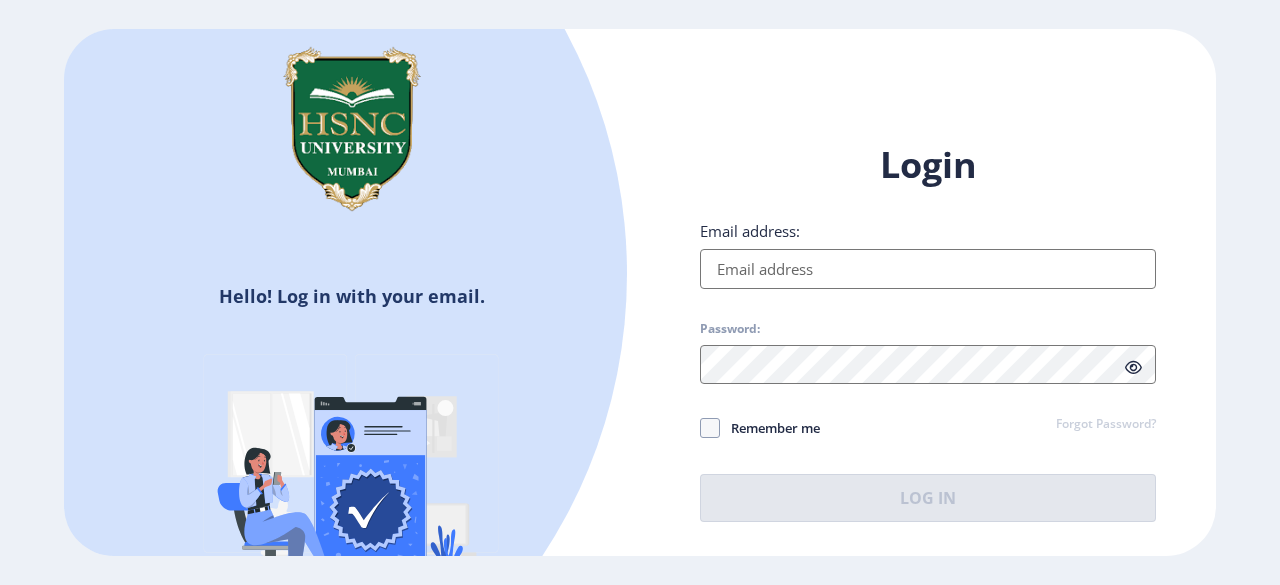 click on "Email address:" at bounding box center [928, 269] 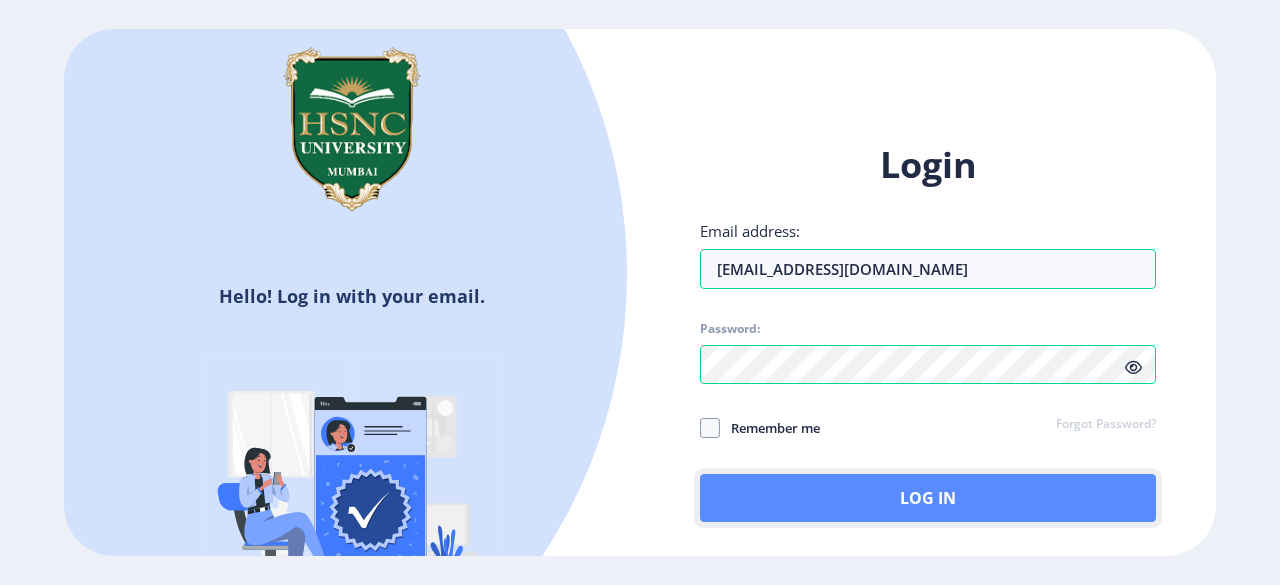 click on "Log In" 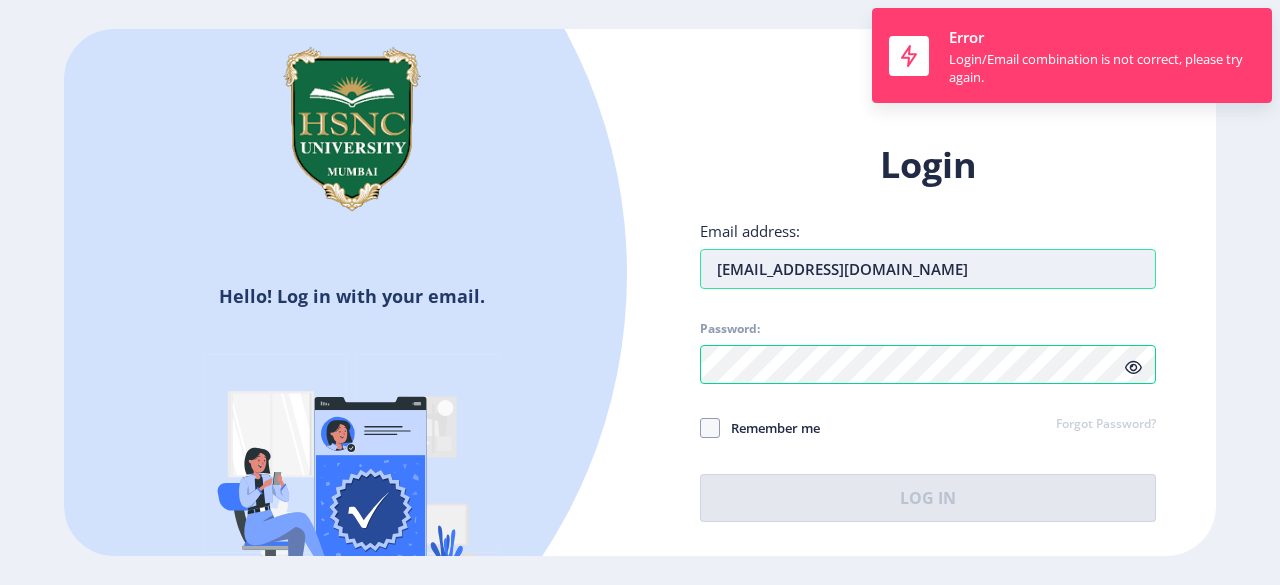 click on "2022230510500004@hsncu.edu.in" at bounding box center (928, 269) 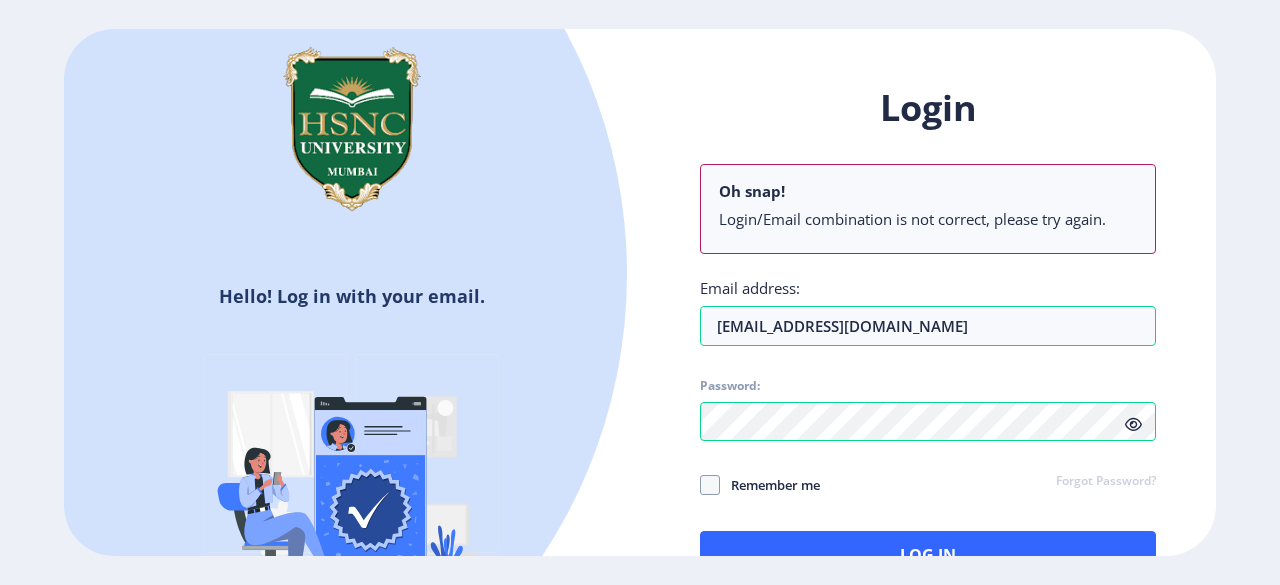 click on "Login Oh snap! Login/Email combination is not correct, please try again. Email address: 2022230510500004@hsncu.edu.in Password: Remember me Forgot Password?  Log In   Don't have an account?  Register" 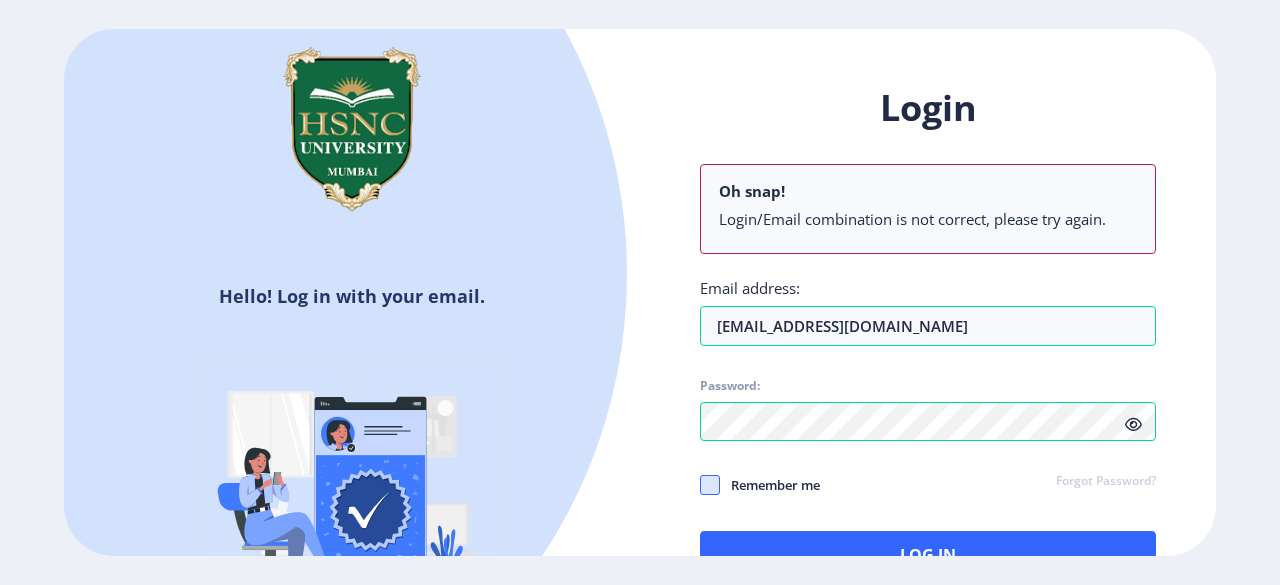 click 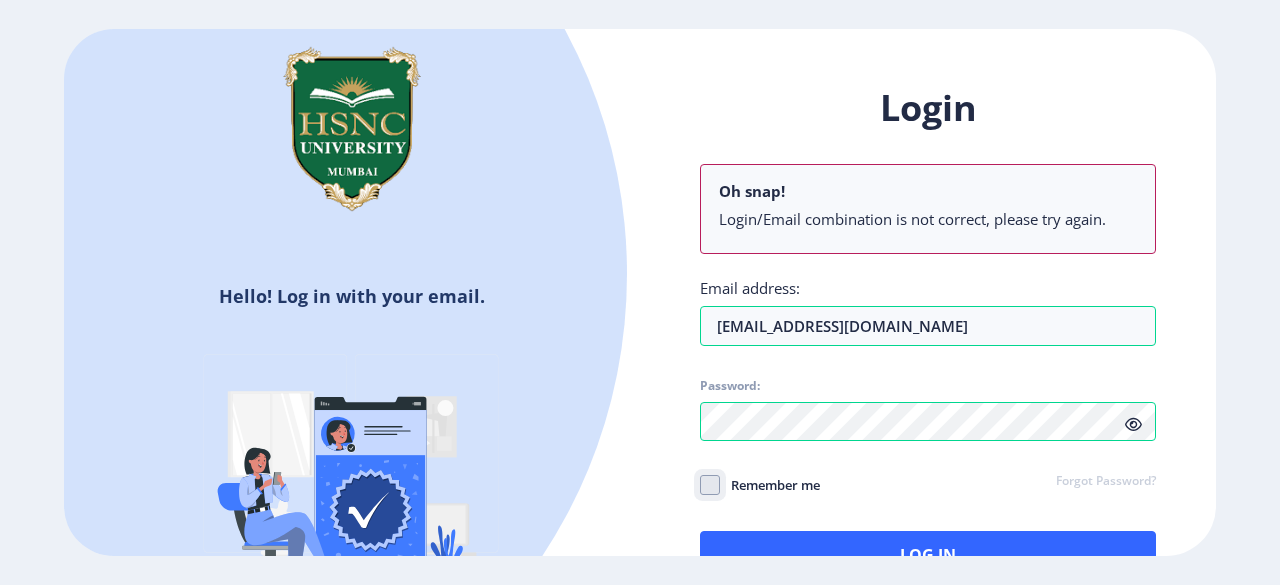 click on "Remember me" 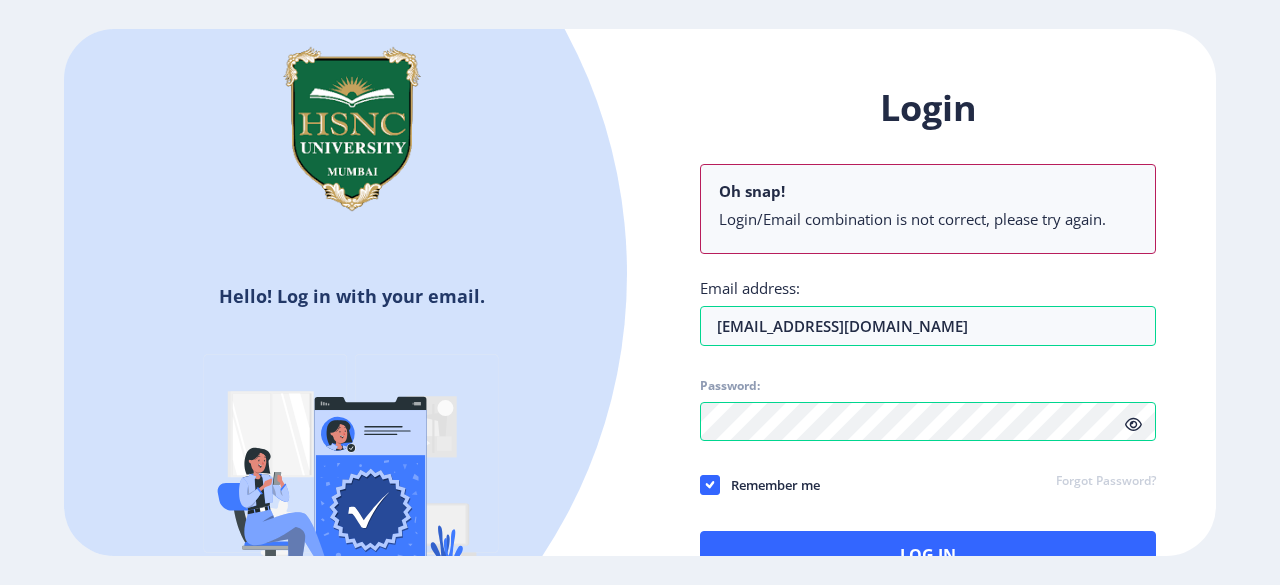 click 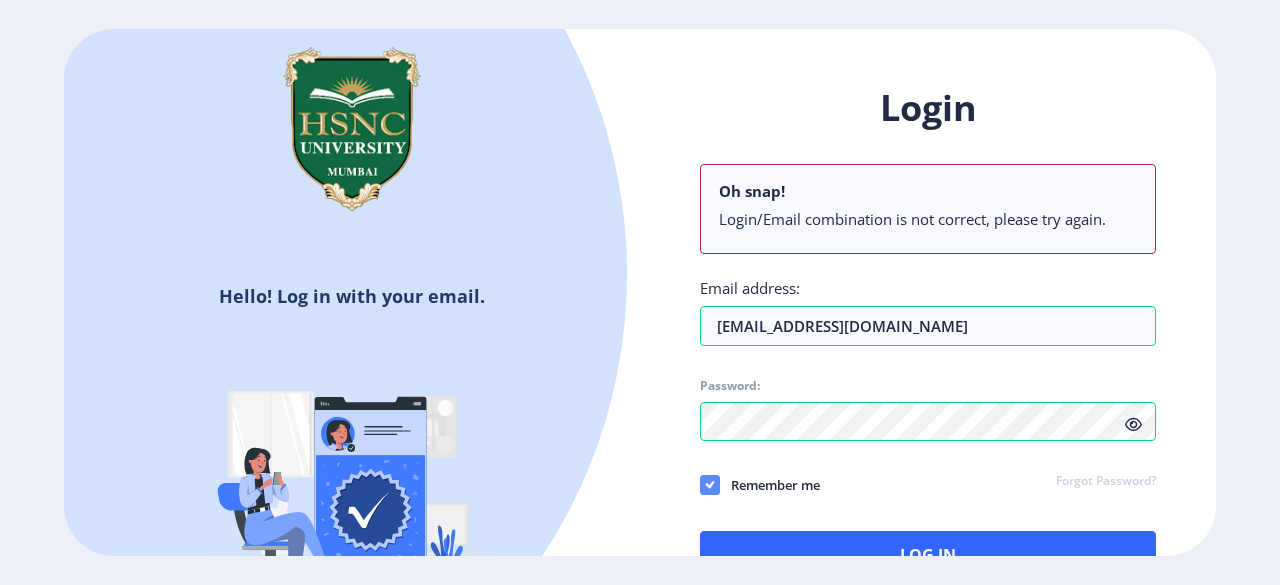 click 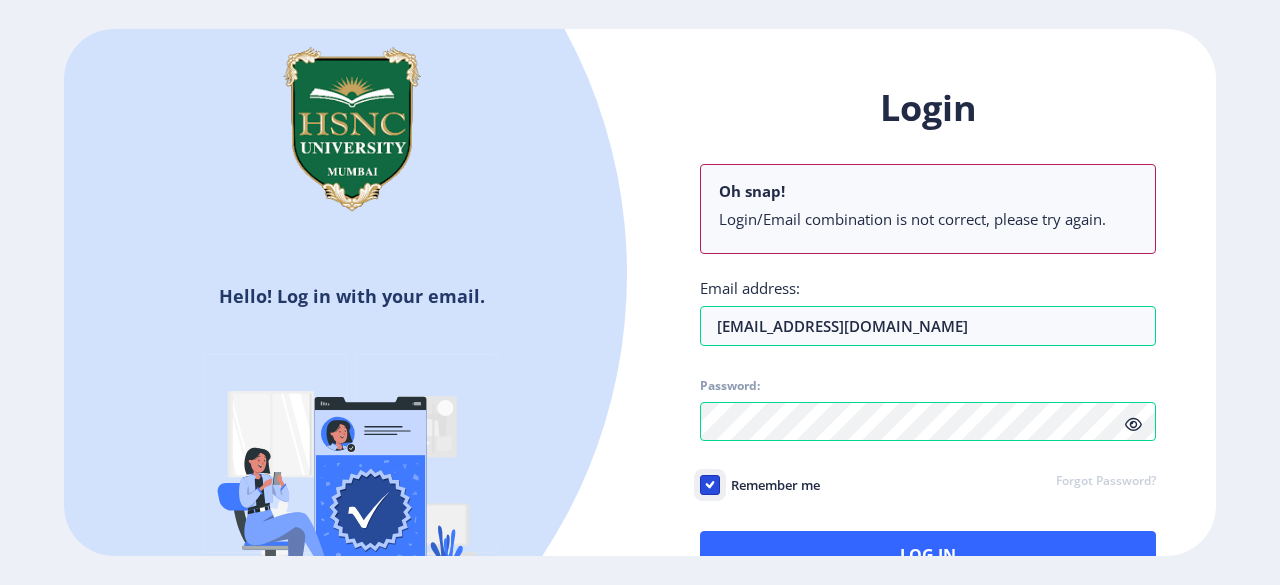 click on "Remember me" 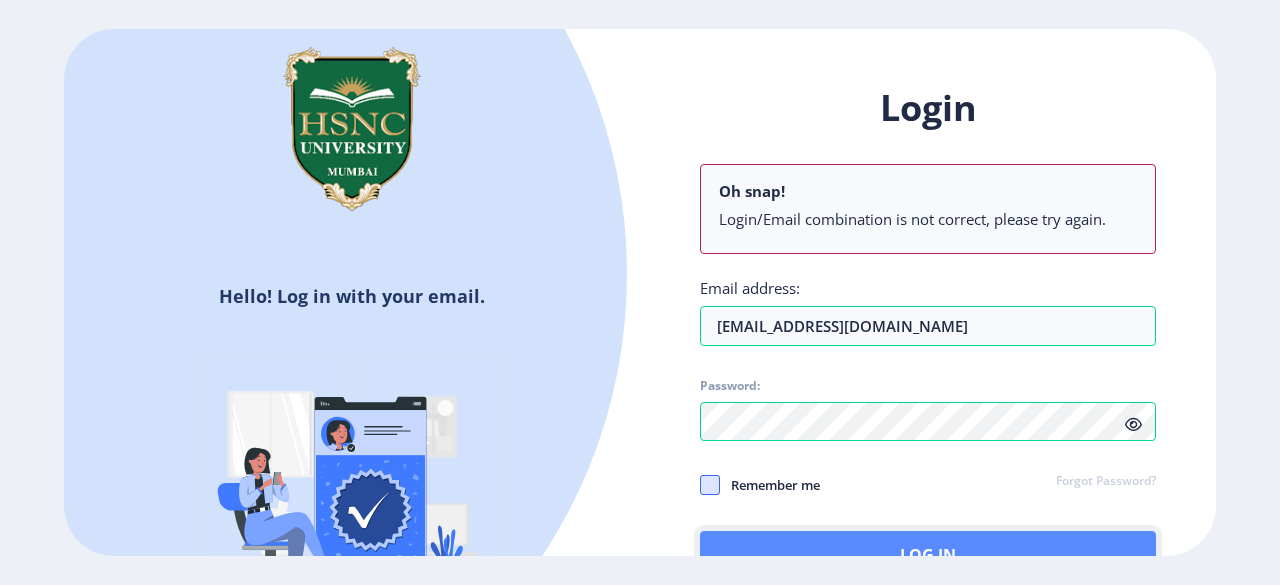 click on "Log In" 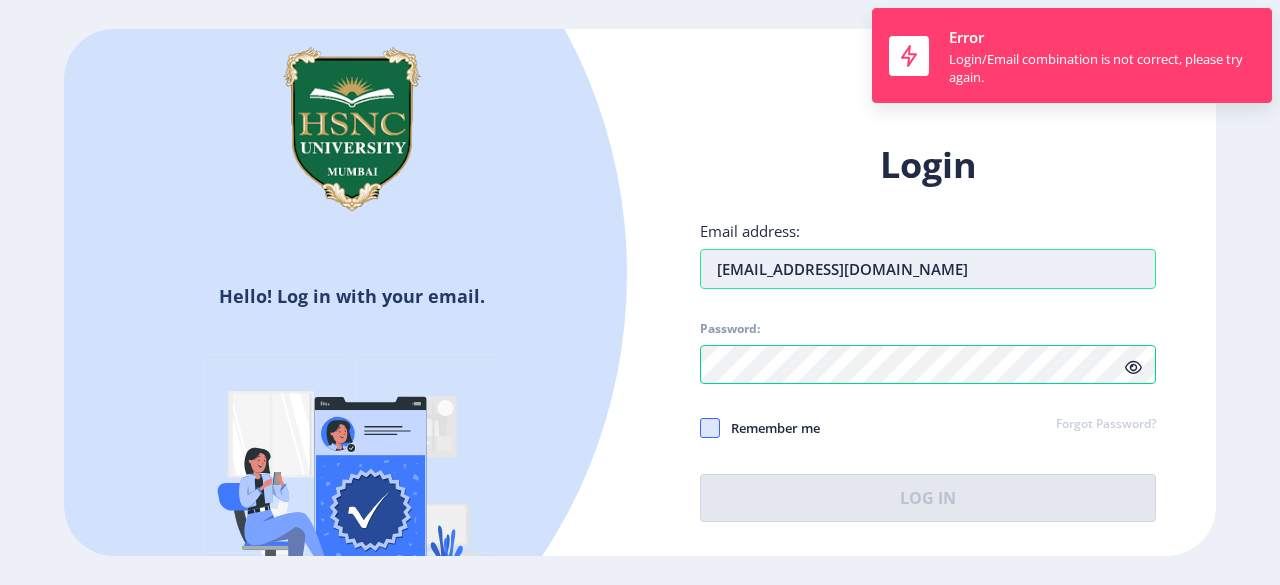 click on "[EMAIL_ADDRESS][DOMAIN_NAME]" at bounding box center (928, 269) 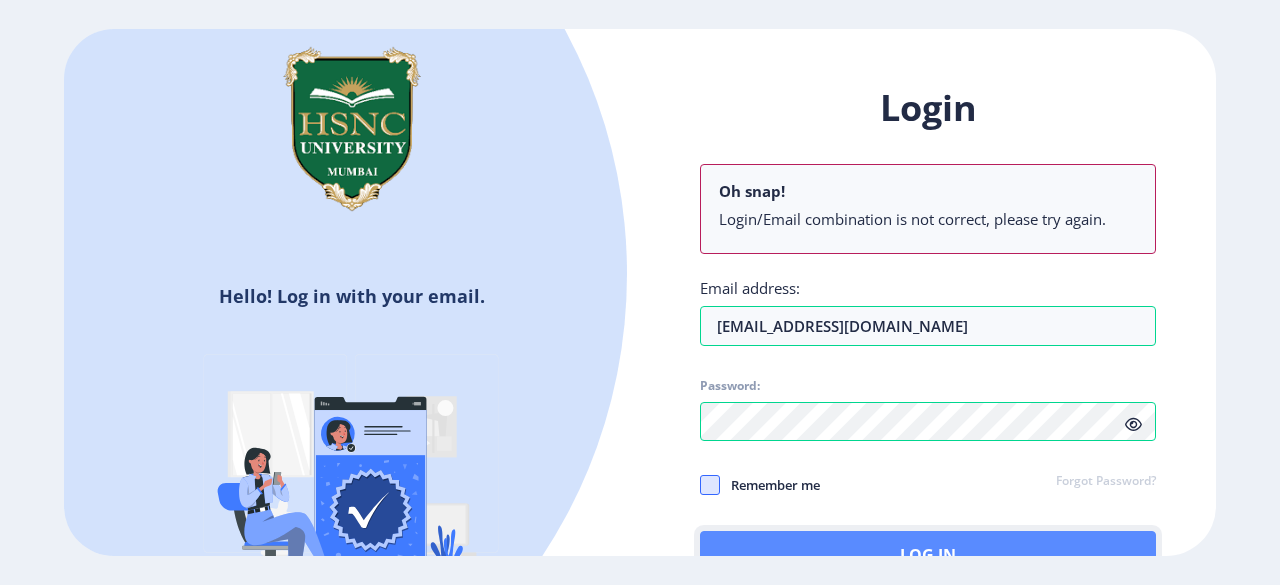 click on "Log In" 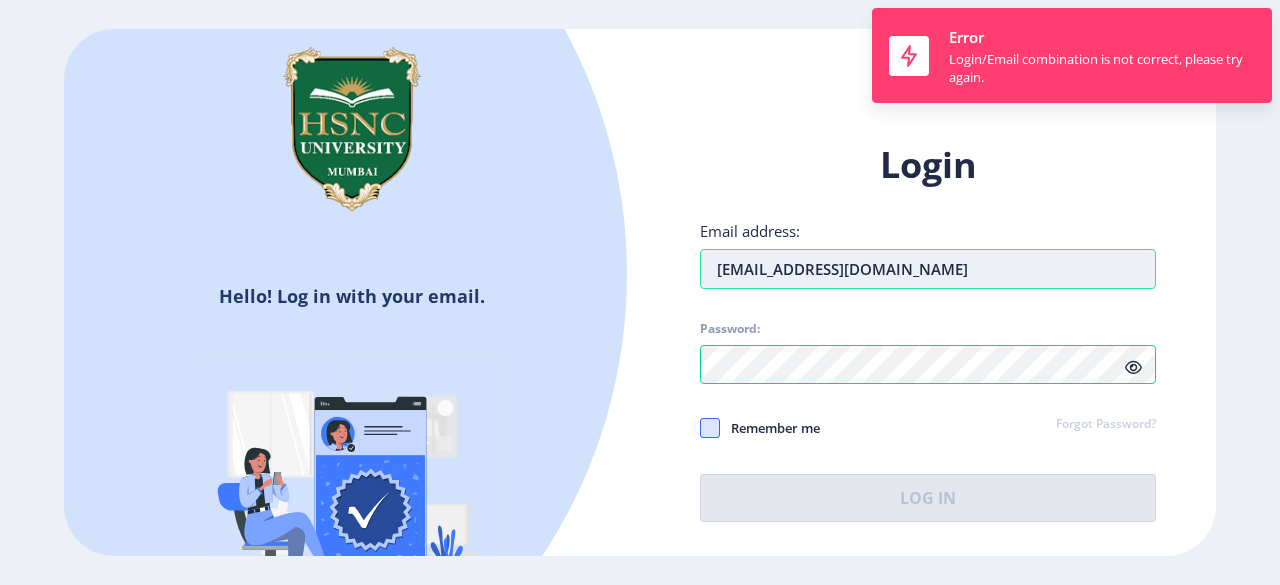 click on "[EMAIL_ADDRESS][DOMAIN_NAME]" at bounding box center (928, 269) 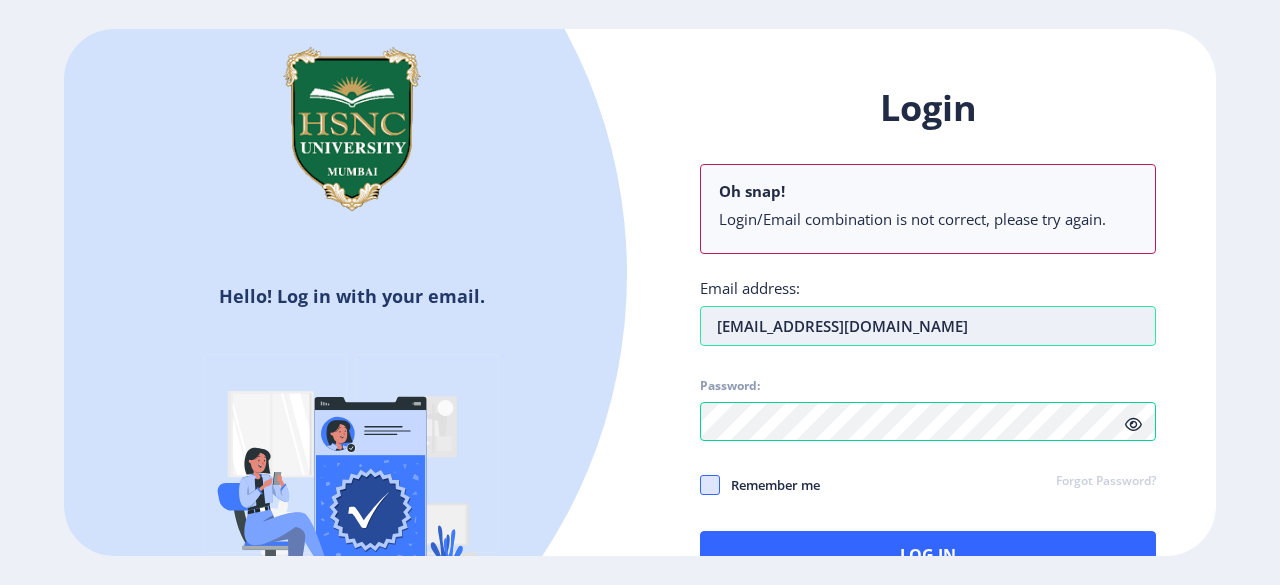 click on "[EMAIL_ADDRESS][DOMAIN_NAME]" at bounding box center (928, 326) 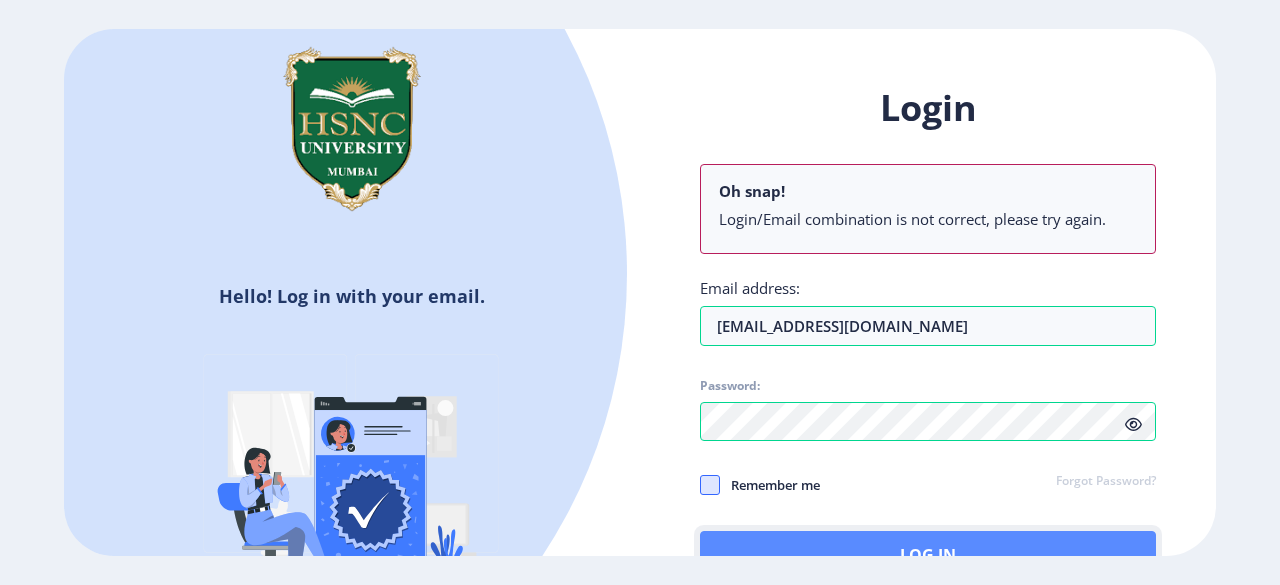 click on "Log In" 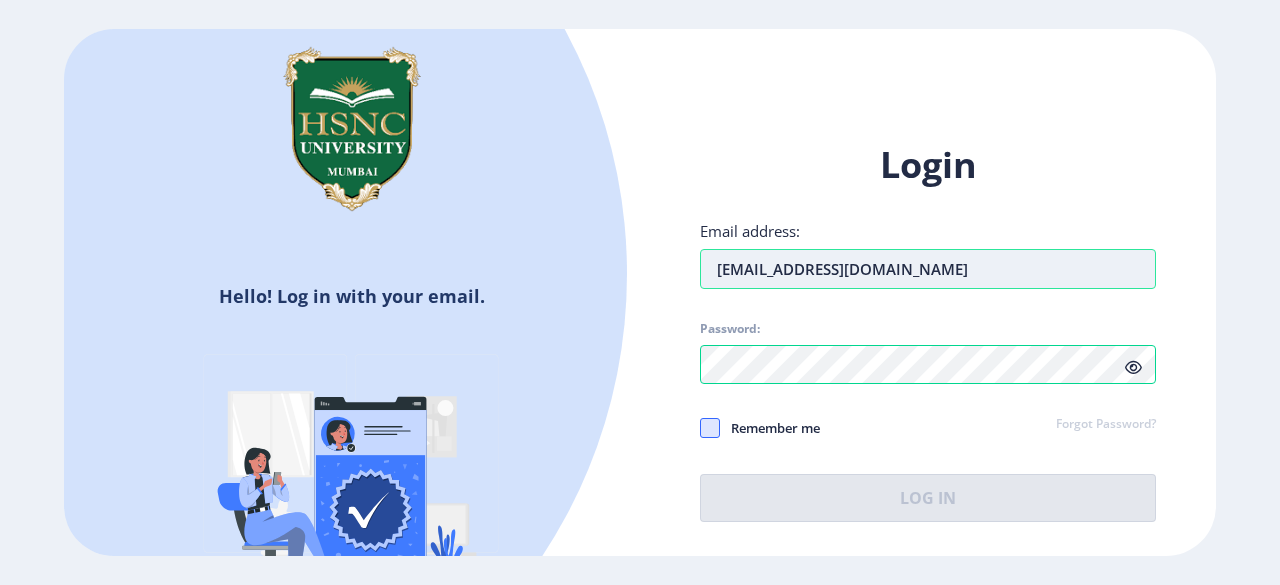 click on "[EMAIL_ADDRESS][DOMAIN_NAME]" at bounding box center [928, 269] 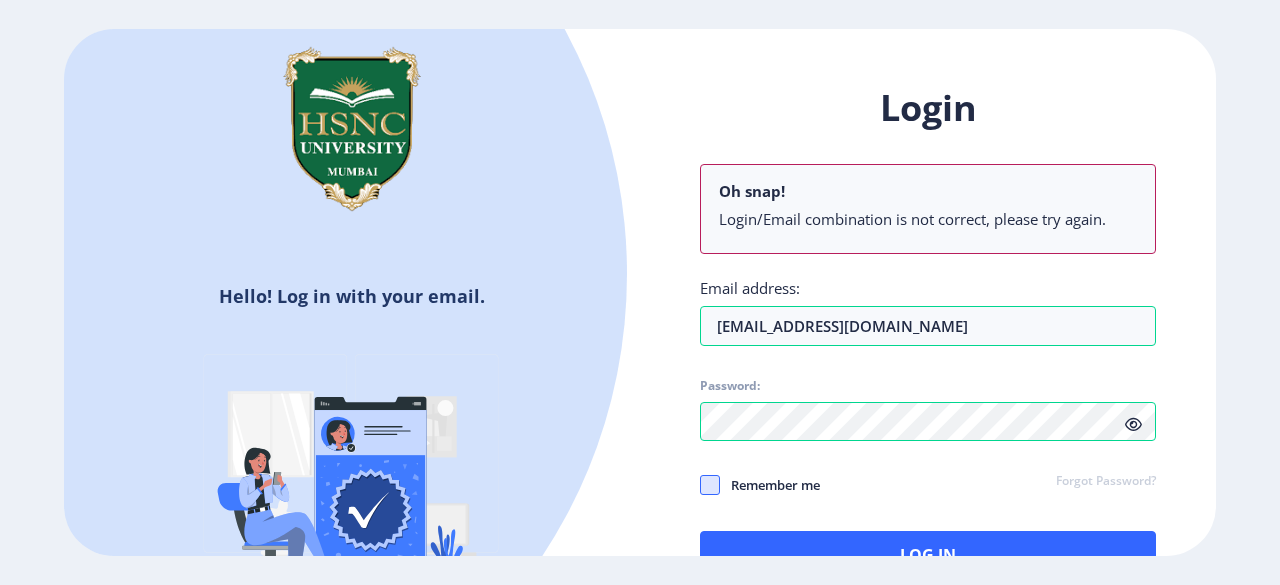 click on "Login Oh snap! Login/Email combination is not correct, please try again. Email address: 2022230510500004@hsncu.edu.in Password: Remember me Forgot Password?  Log In" 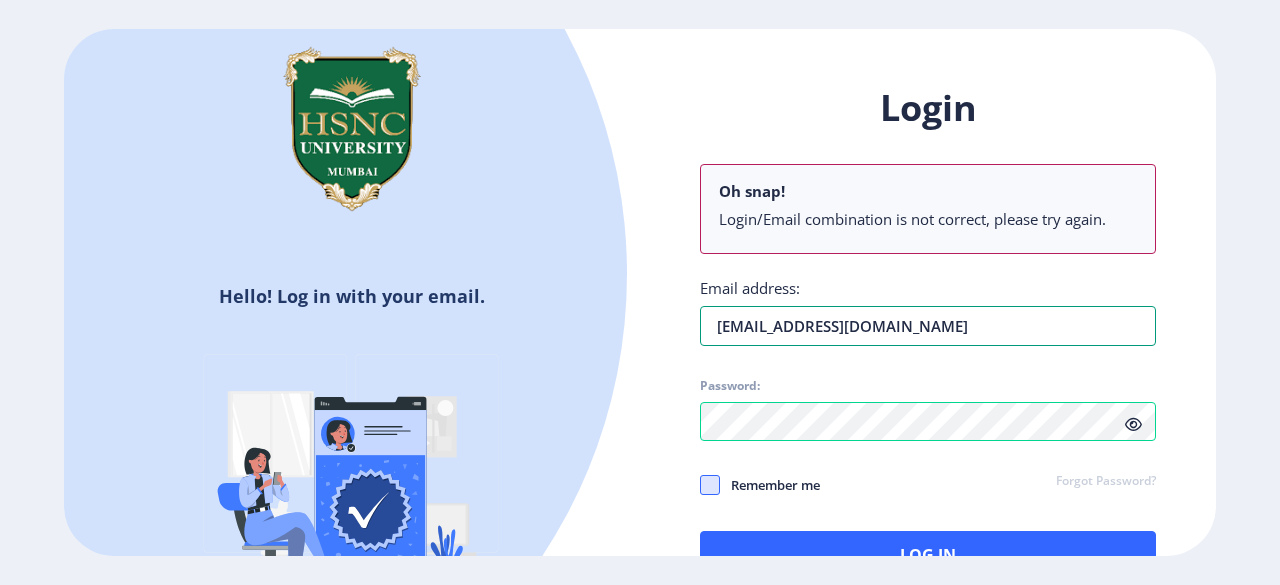 drag, startPoint x: 986, startPoint y: 326, endPoint x: 657, endPoint y: 345, distance: 329.5482 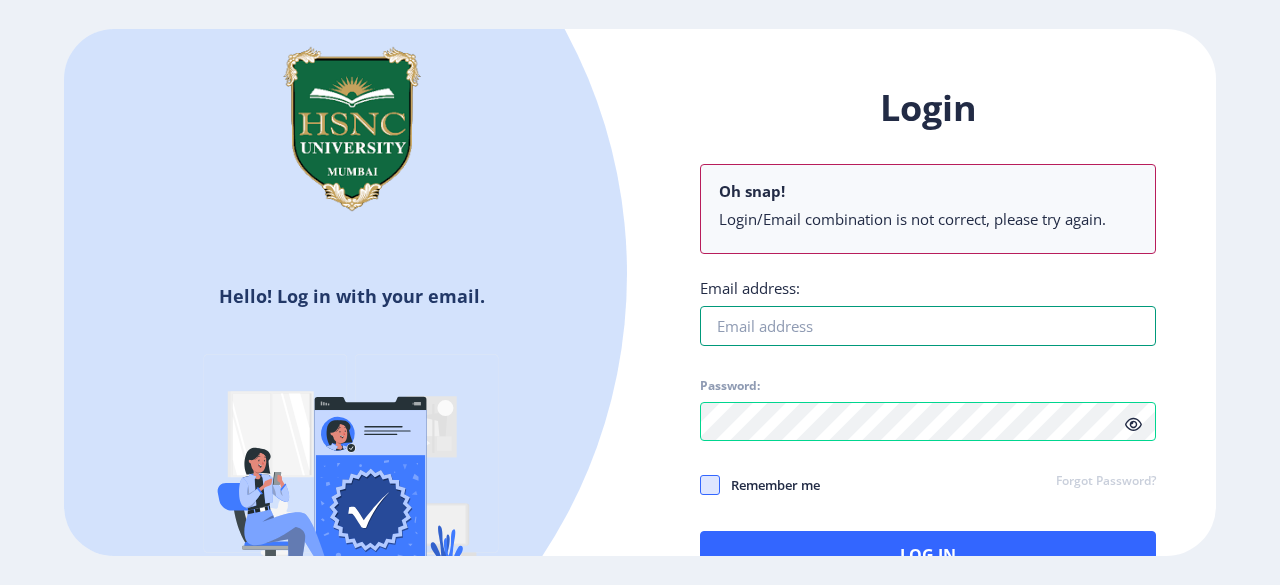 paste on "[EMAIL_ADDRESS][DOMAIN_NAME]" 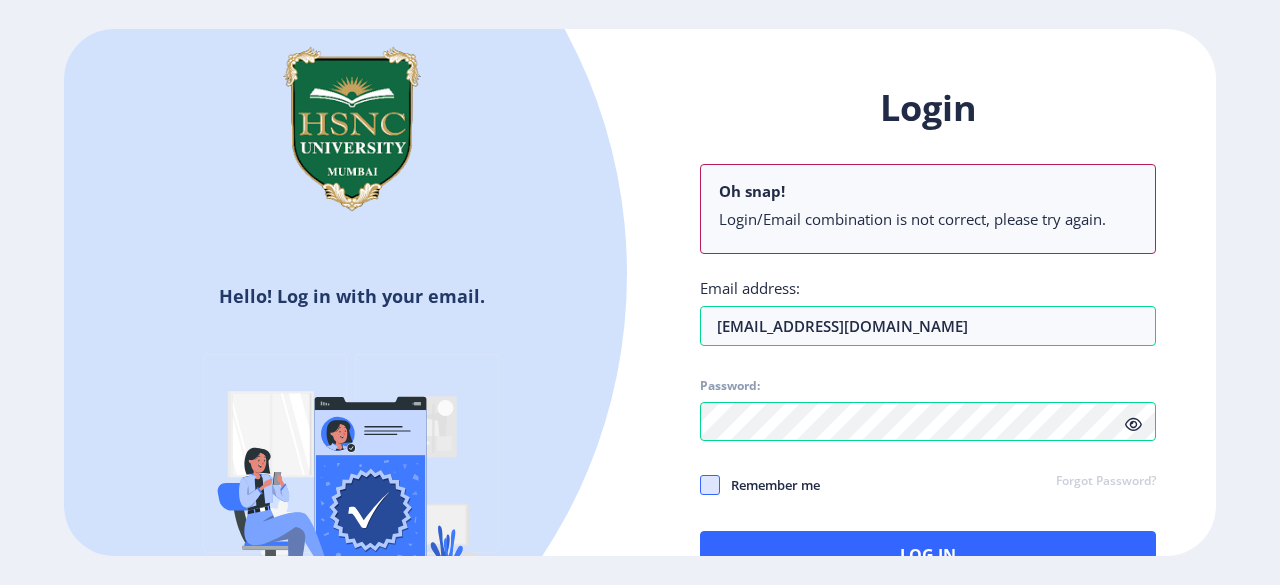drag, startPoint x: 657, startPoint y: 345, endPoint x: 626, endPoint y: 209, distance: 139.48836 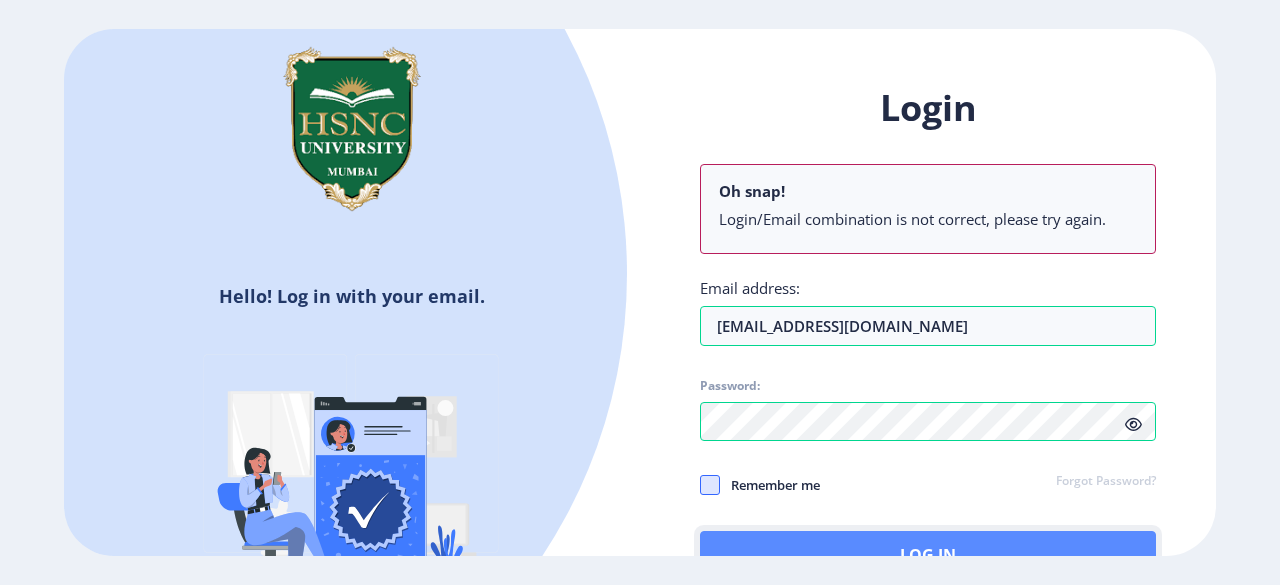 click on "Log In" 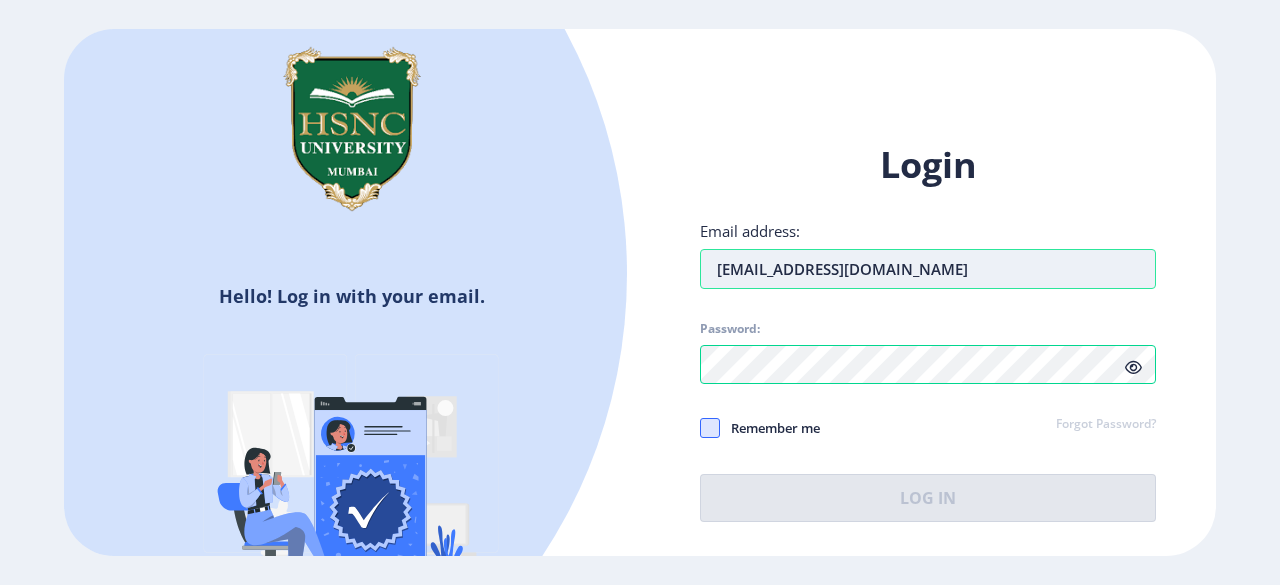 click on "[EMAIL_ADDRESS][DOMAIN_NAME]" at bounding box center [928, 269] 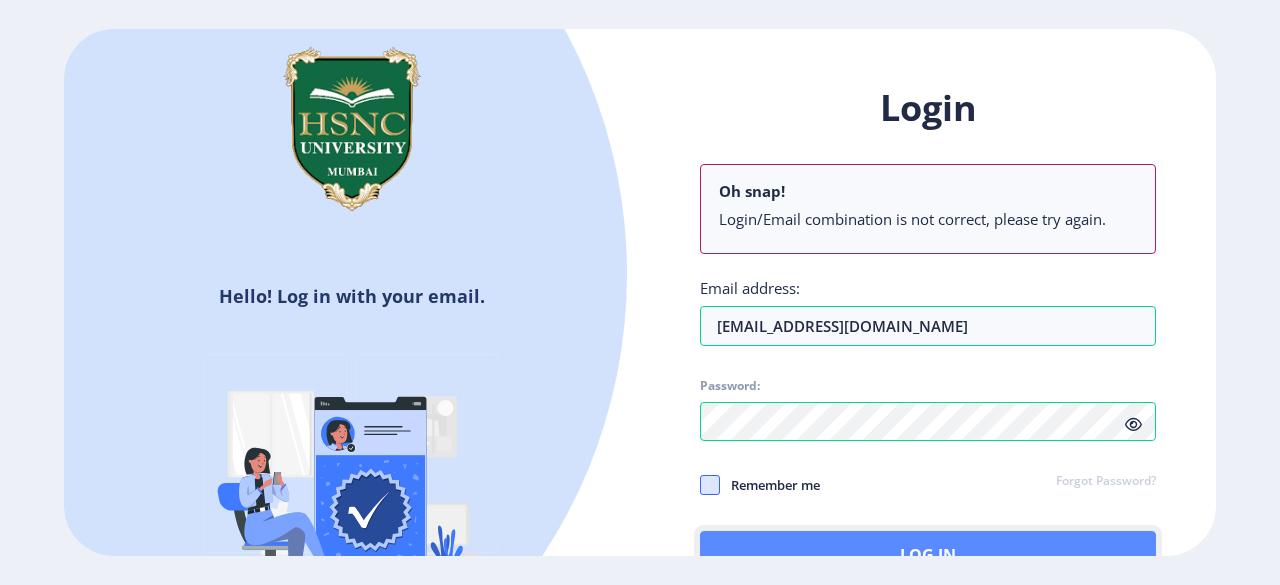 click on "Log In" 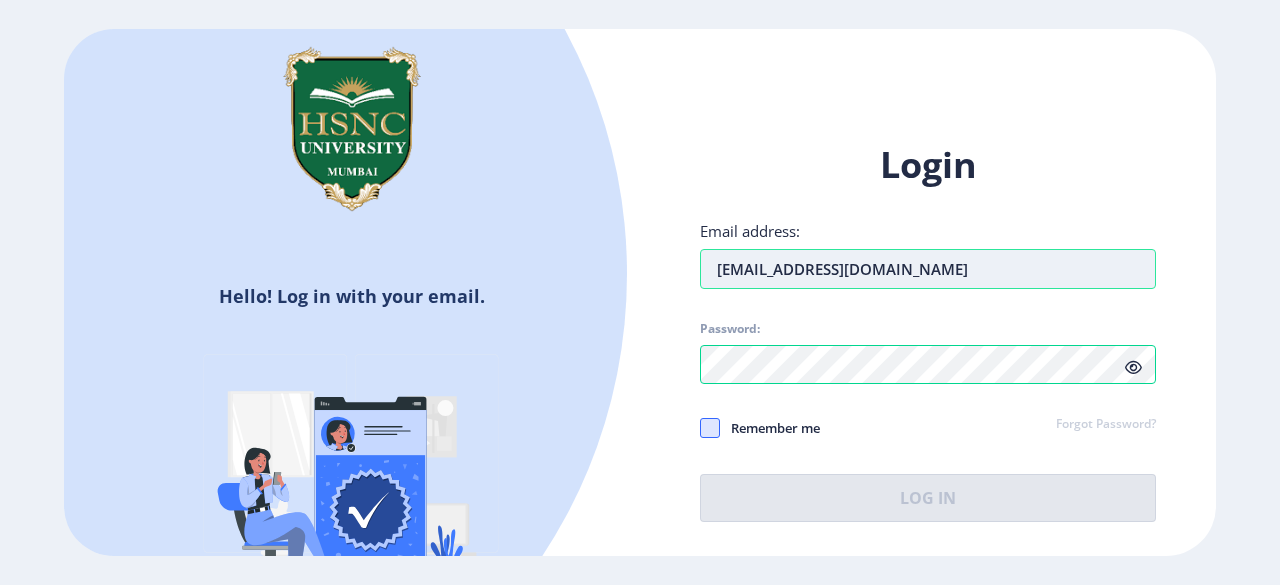 drag, startPoint x: 979, startPoint y: 274, endPoint x: 859, endPoint y: 253, distance: 121.82365 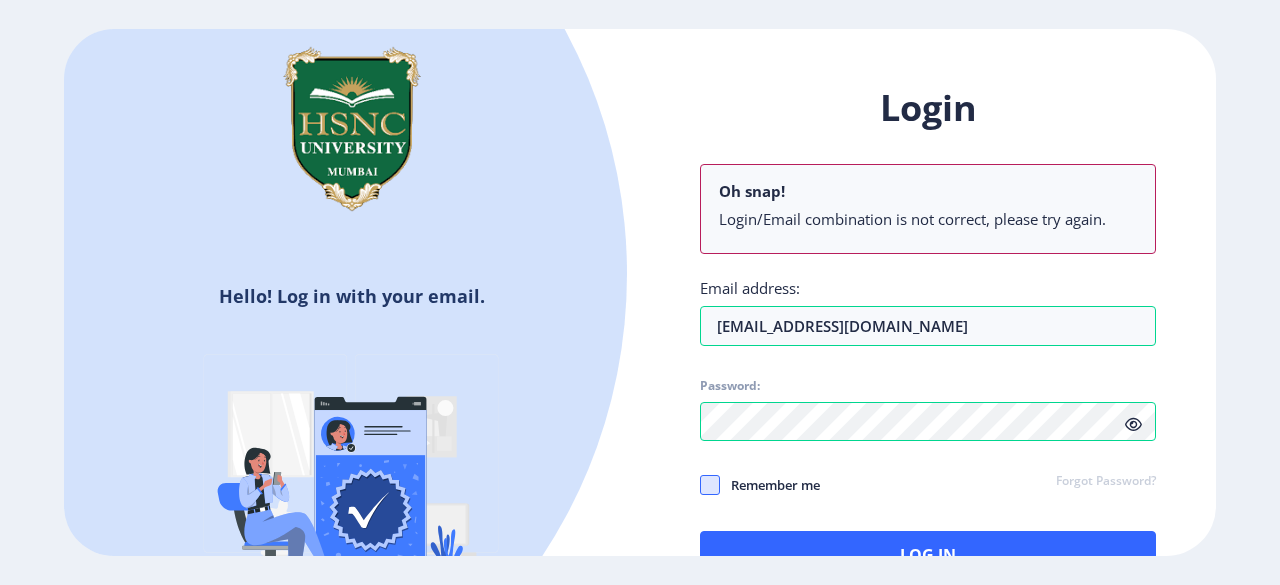 click on "Login Oh snap! Login/Email combination is not correct, please try again. Email address: 2022230510500004@hsncu.edu.in Password: Remember me Forgot Password?  Log In" 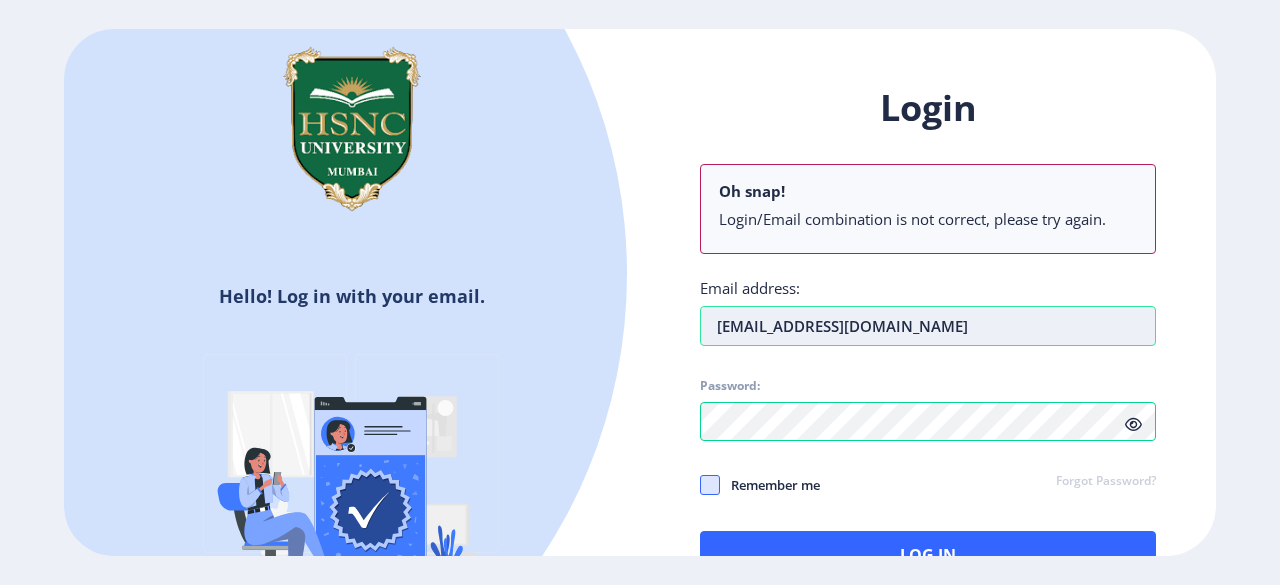 click on "[EMAIL_ADDRESS][DOMAIN_NAME]" at bounding box center (928, 326) 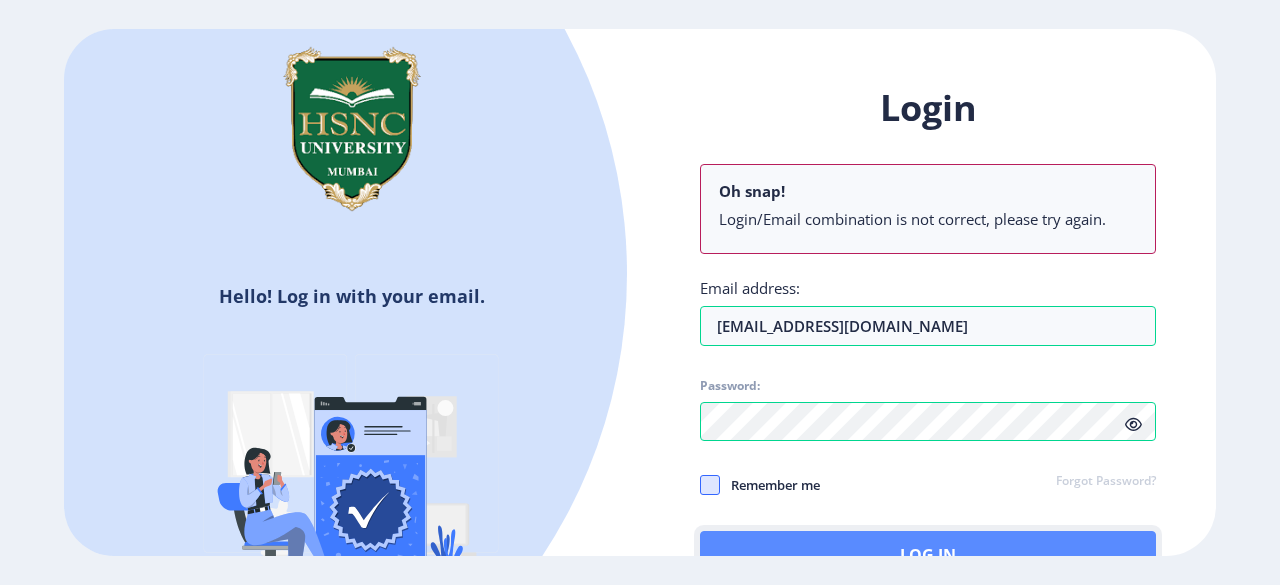 click on "Log In" 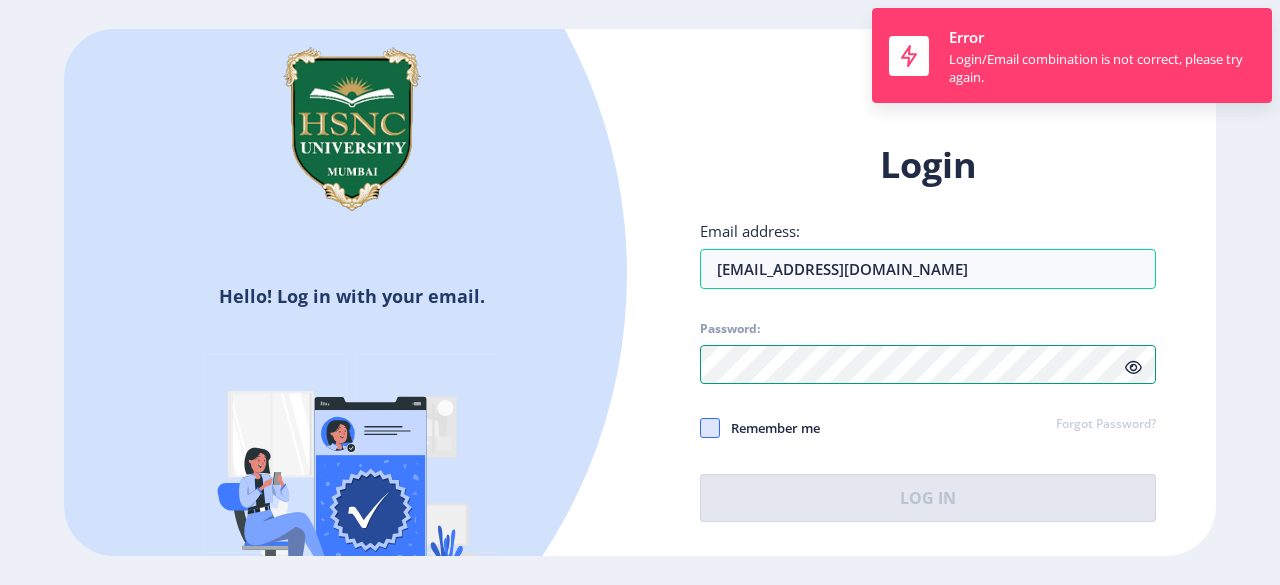 click on "Login Email address: [EMAIL_ADDRESS][DOMAIN_NAME] Password: Remember me Forgot Password?  Log In   Don't have an account?  Register" 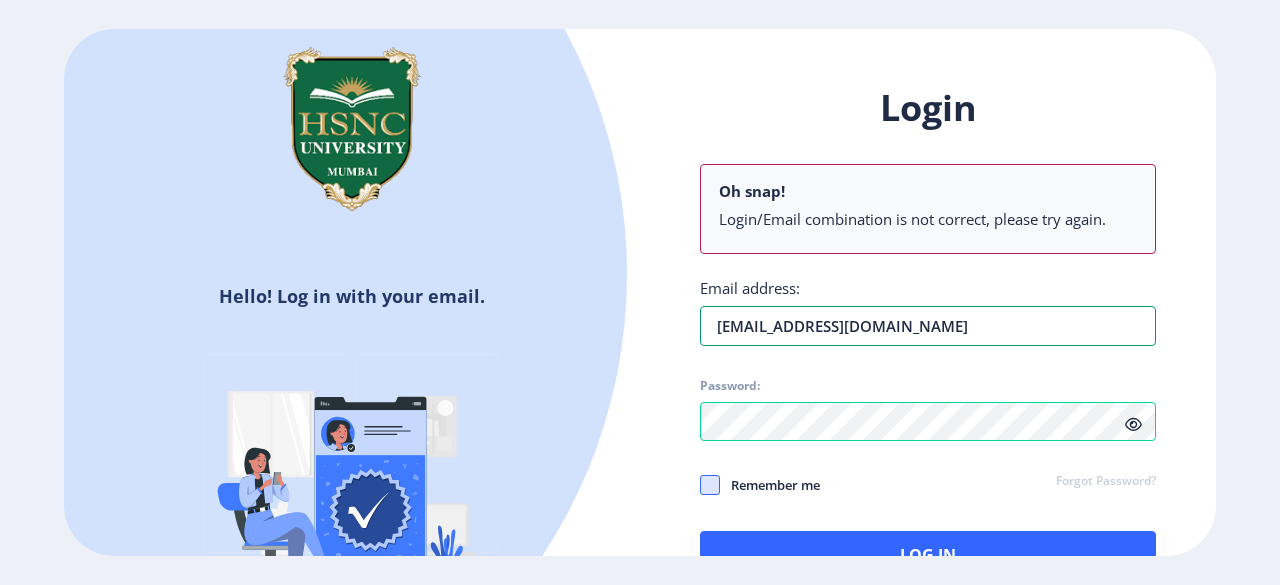 drag, startPoint x: 979, startPoint y: 326, endPoint x: 594, endPoint y: 344, distance: 385.42056 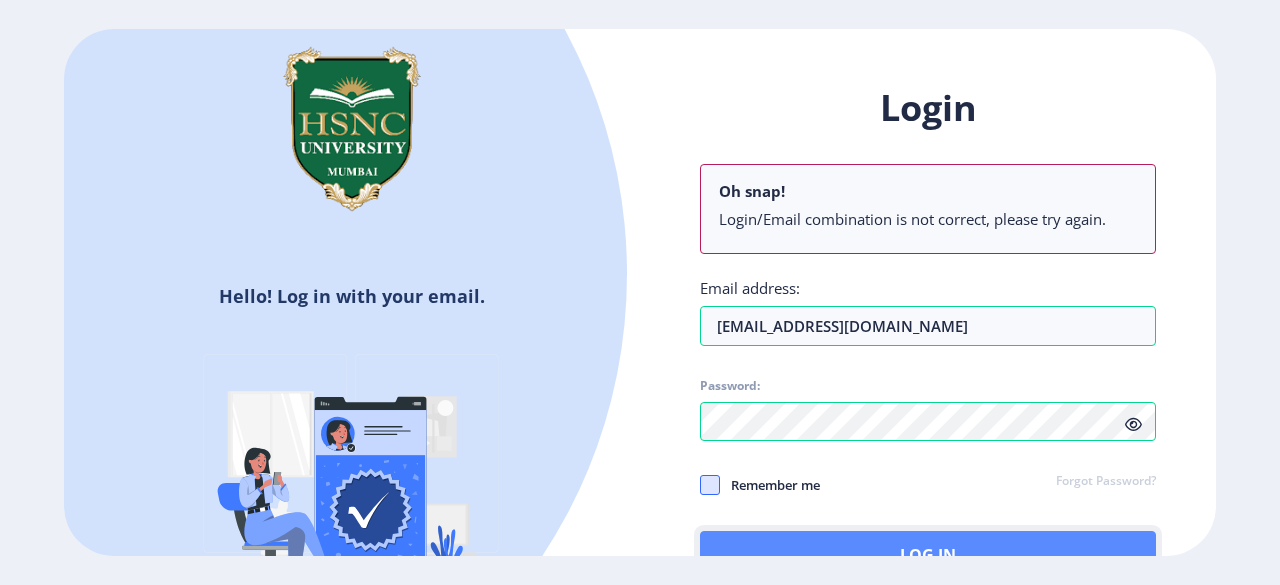click on "Log In" 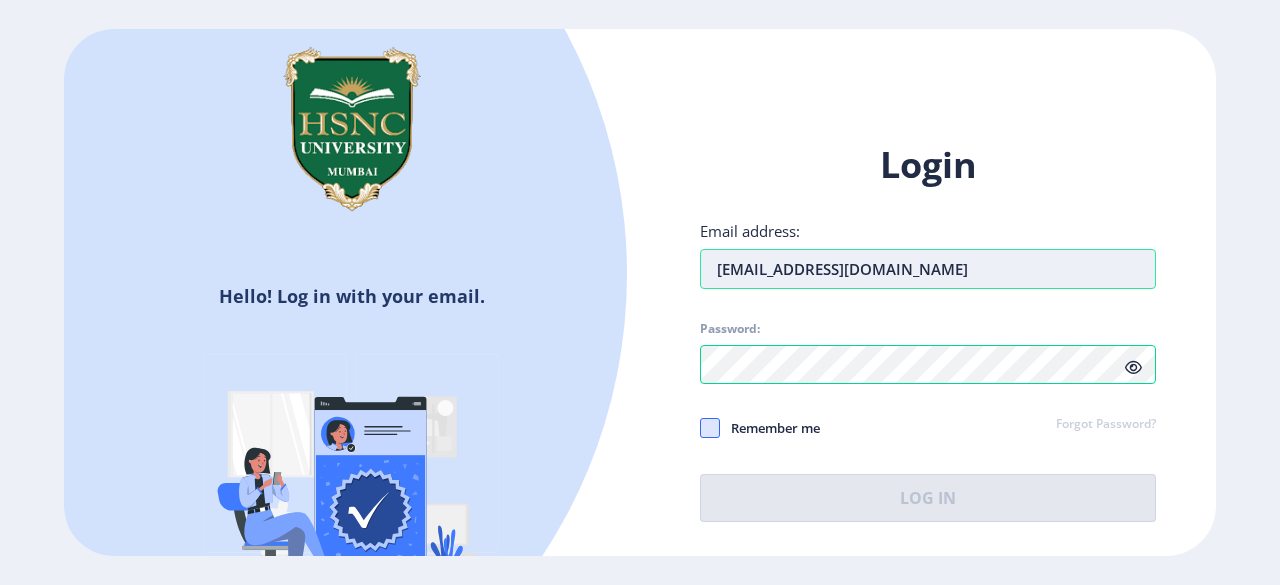 click on "[EMAIL_ADDRESS][DOMAIN_NAME]" at bounding box center [928, 269] 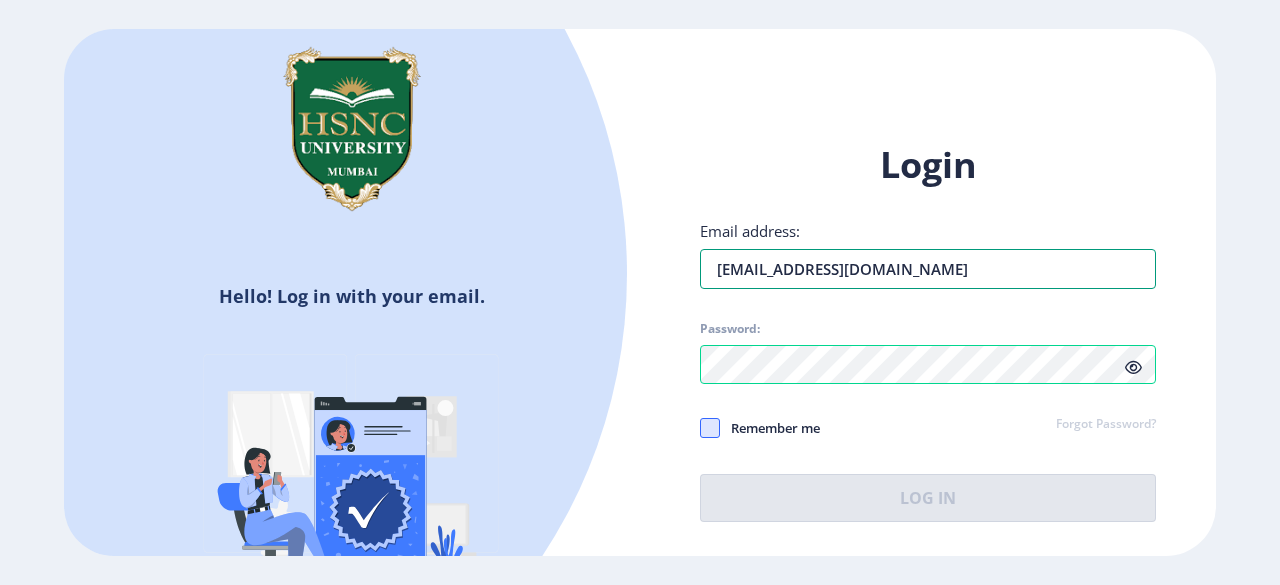 drag, startPoint x: 1007, startPoint y: 270, endPoint x: 670, endPoint y: 335, distance: 343.2113 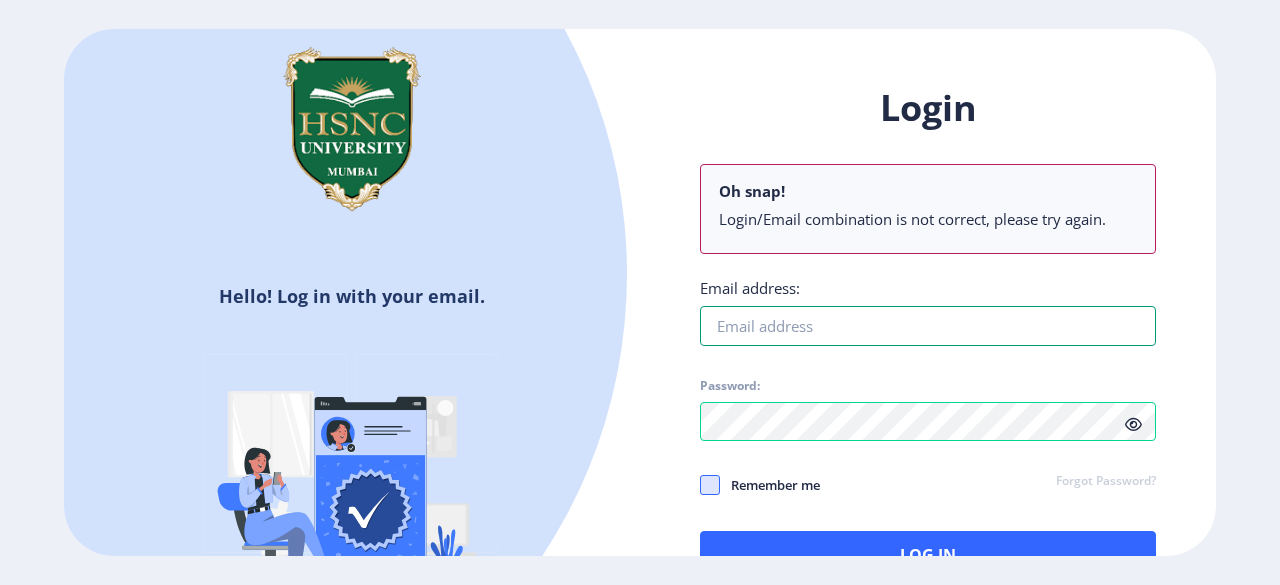 type on "[EMAIL_ADDRESS][DOMAIN_NAME]" 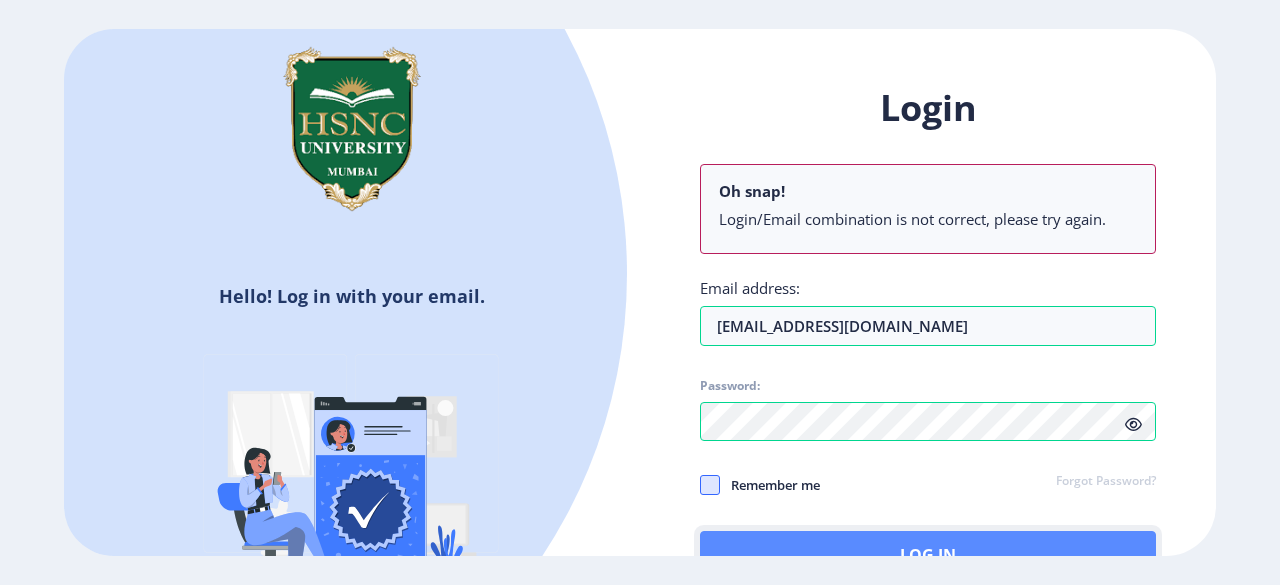 click on "Log In" 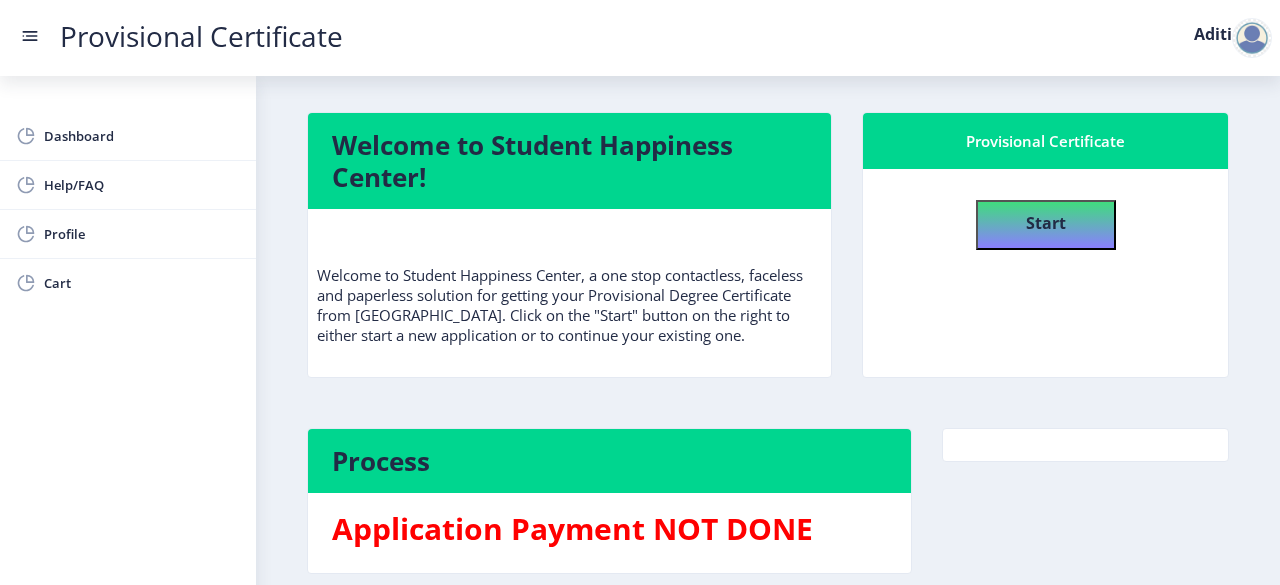 click 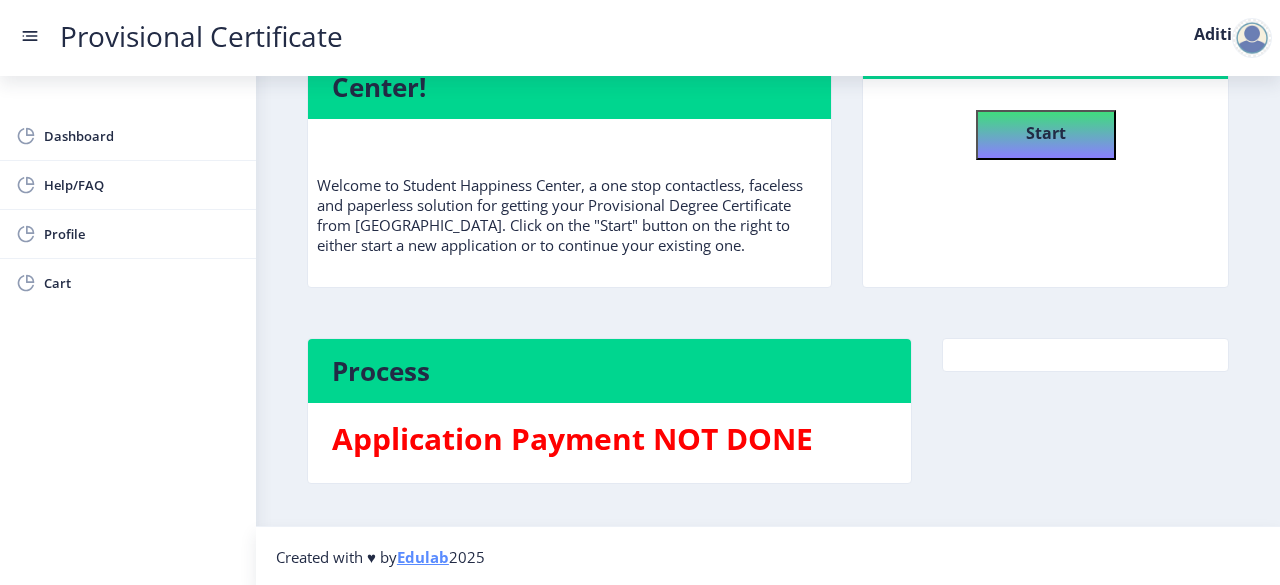 click on "Process" 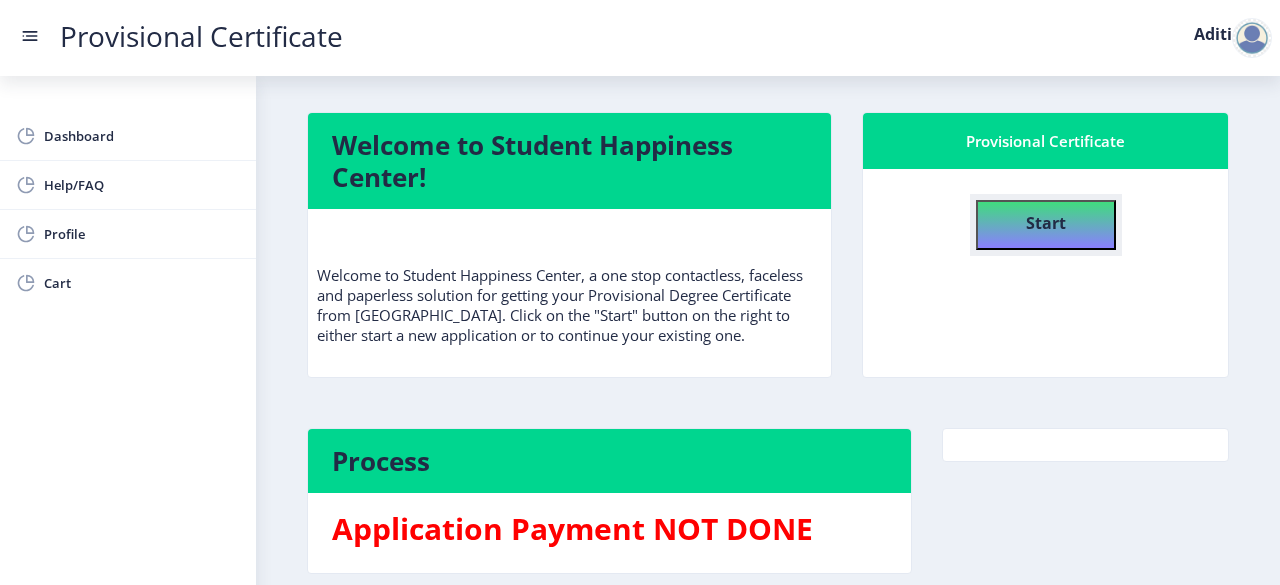 click on "Start" 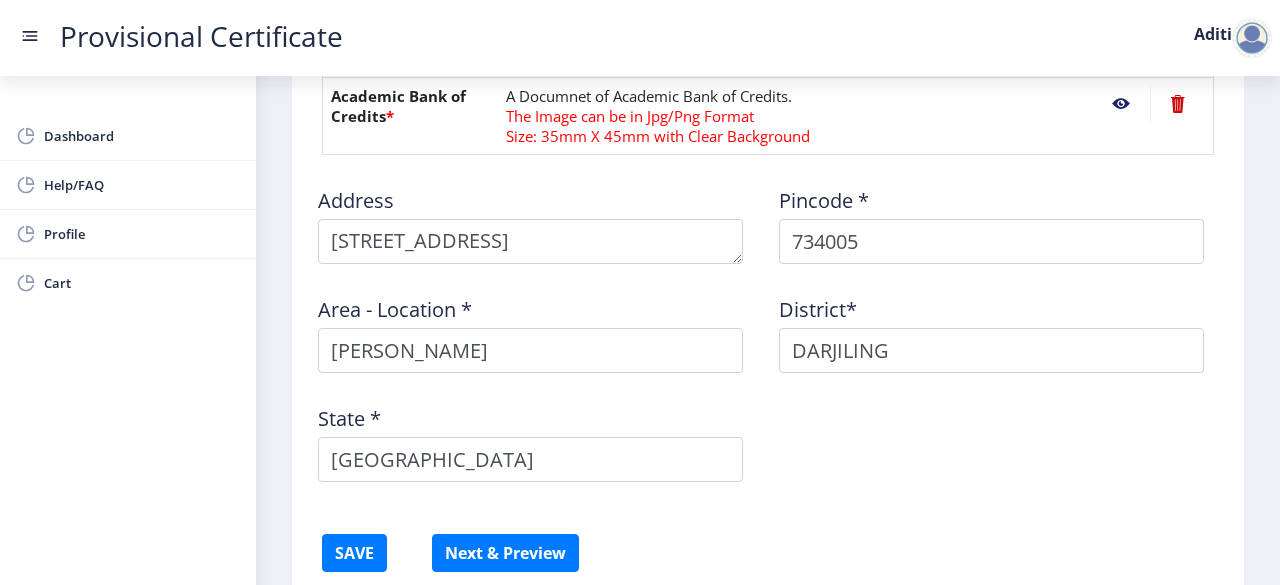 scroll, scrollTop: 1369, scrollLeft: 0, axis: vertical 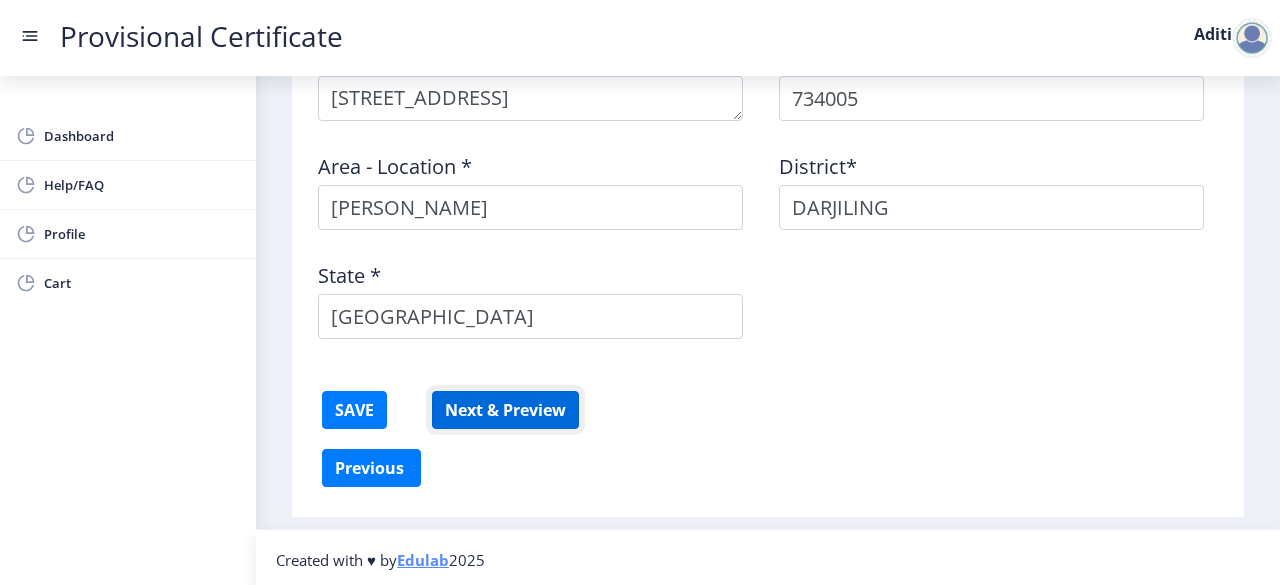 click on "Next & Preview" 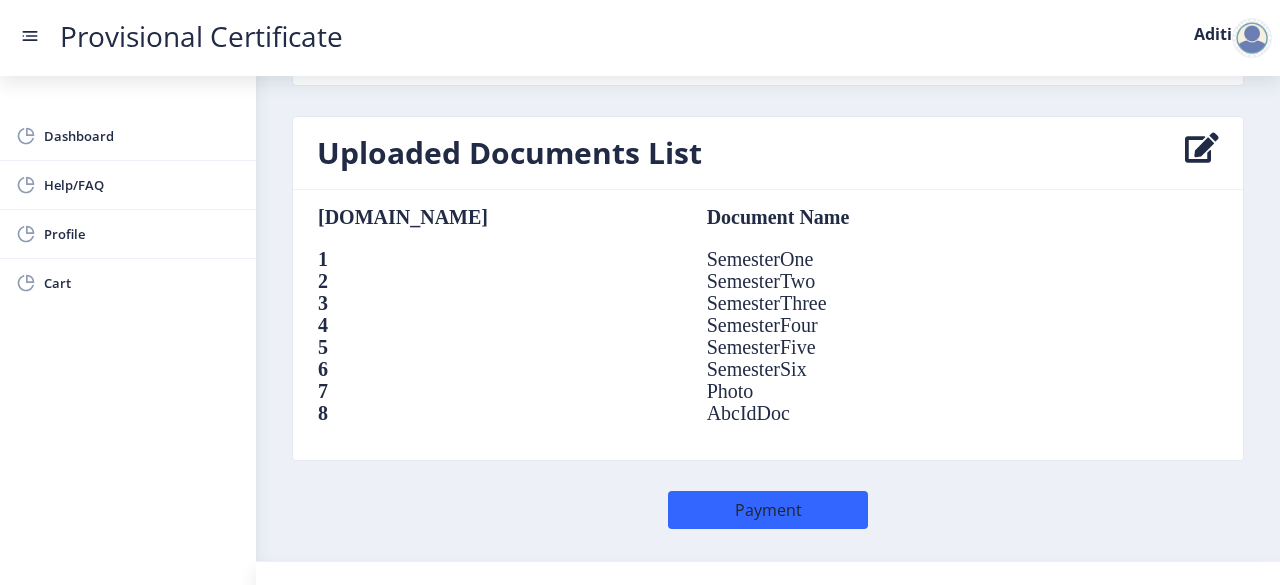 scroll, scrollTop: 1477, scrollLeft: 0, axis: vertical 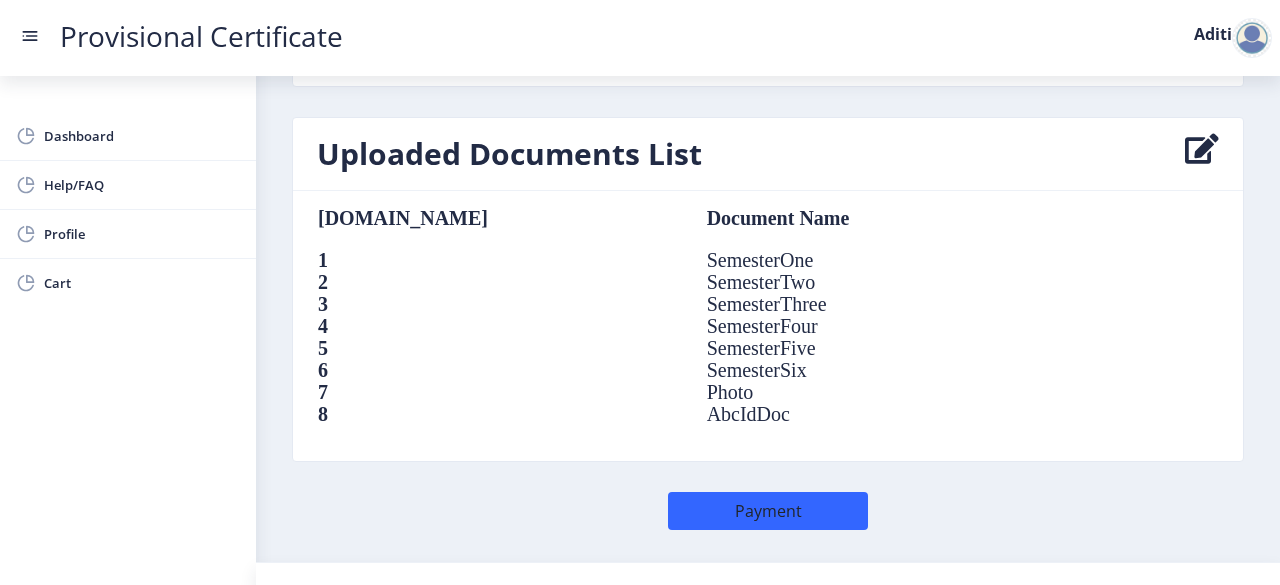 click 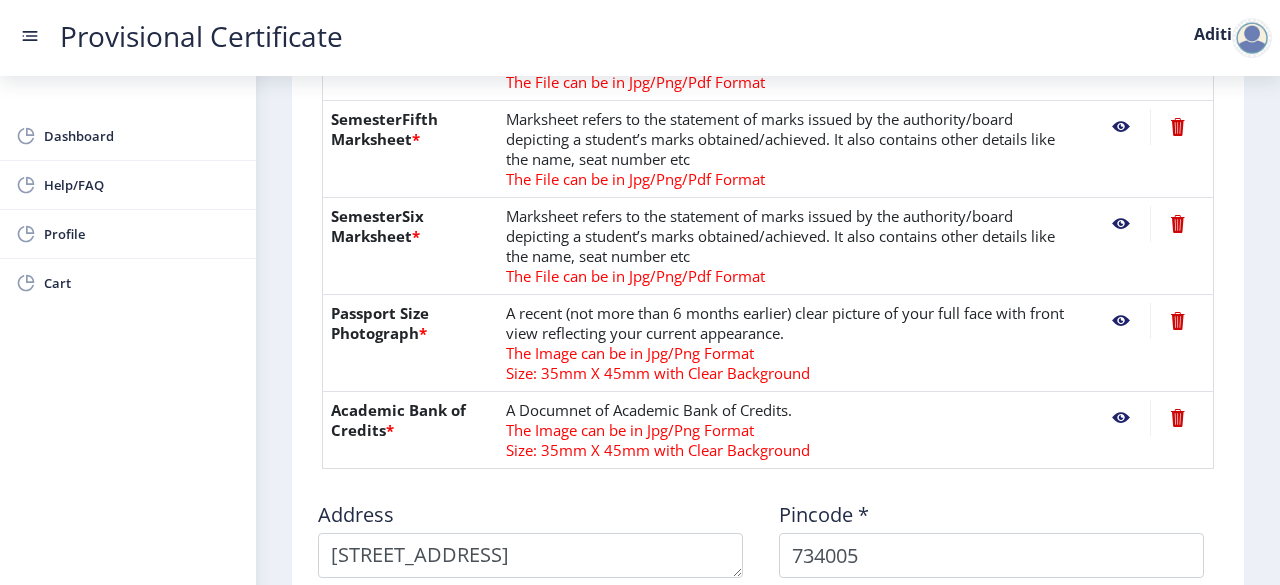 scroll, scrollTop: 807, scrollLeft: 0, axis: vertical 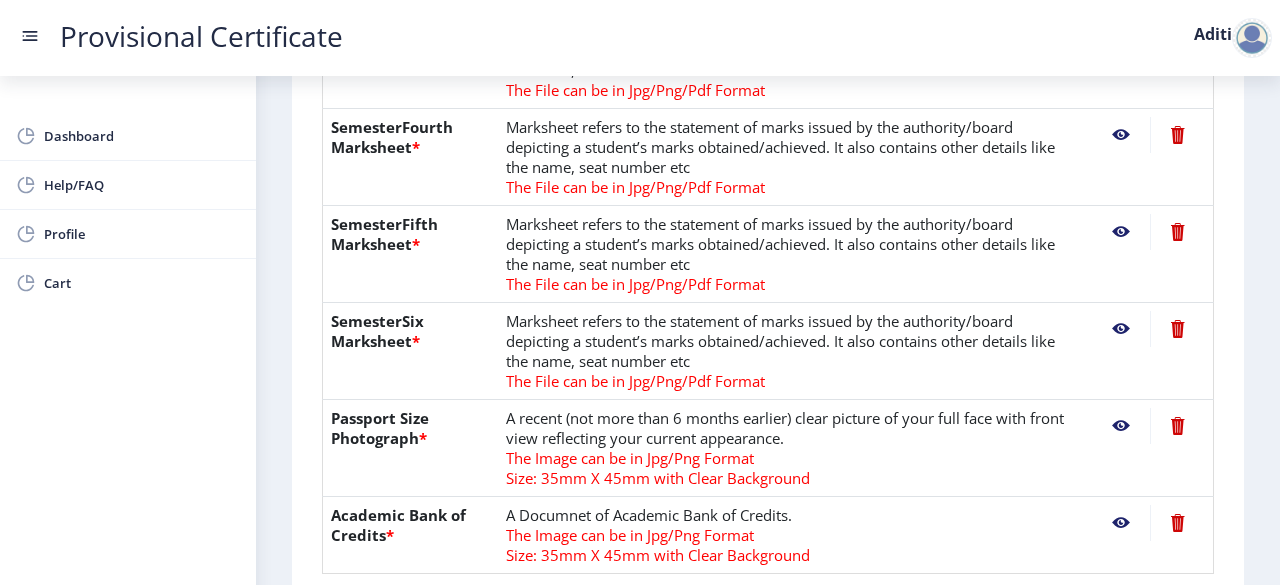 click 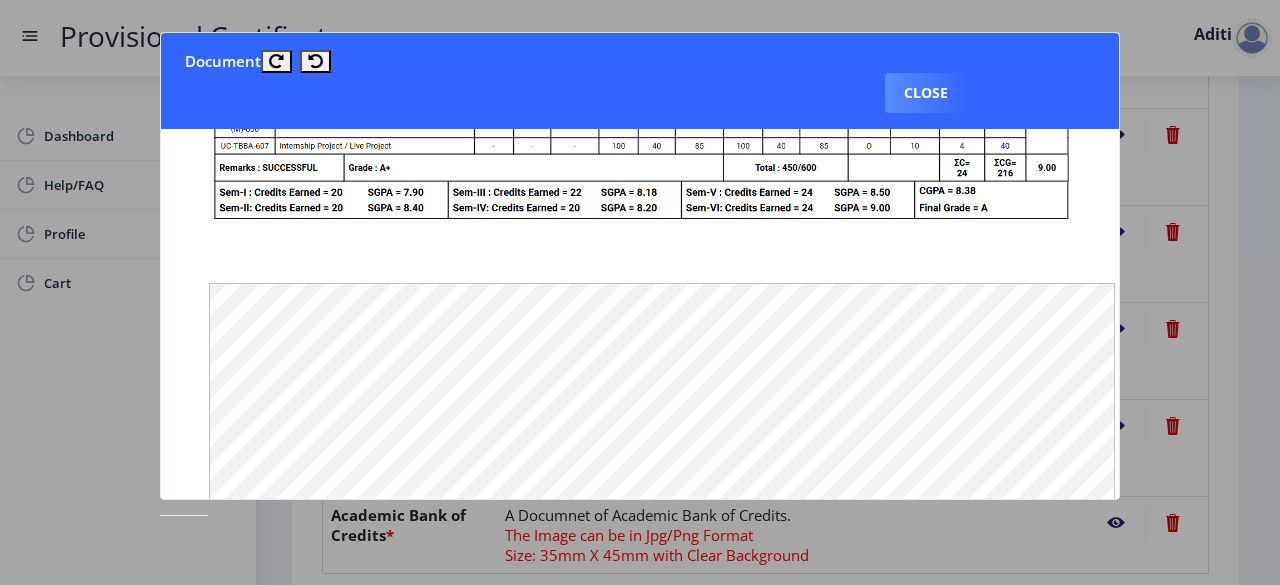 scroll, scrollTop: 317, scrollLeft: 0, axis: vertical 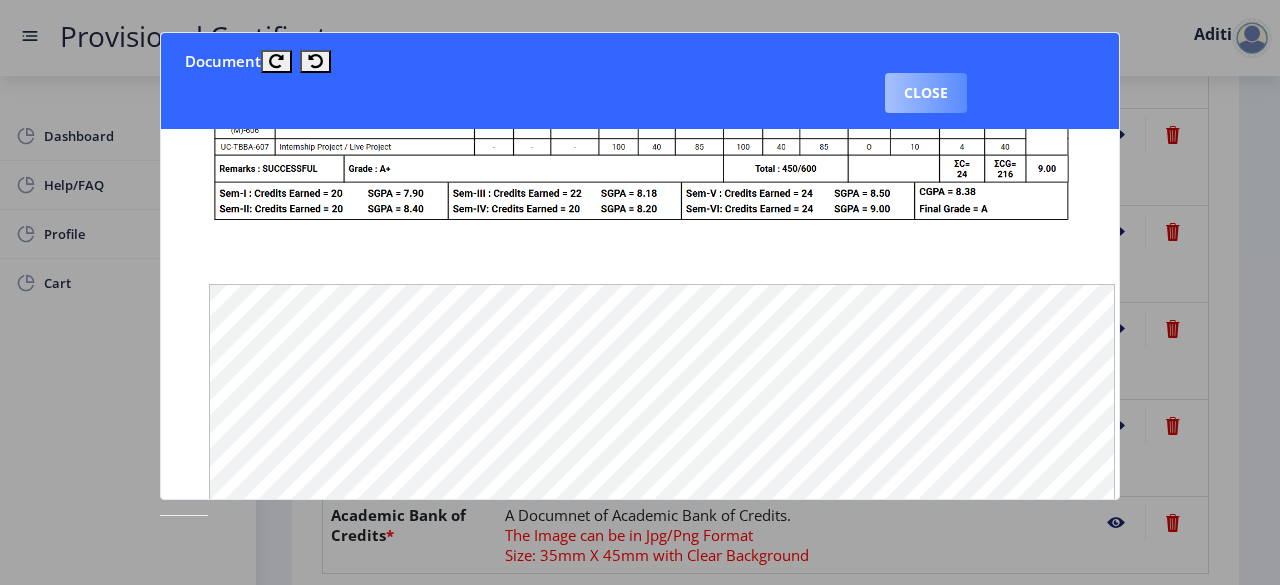 click on "Close" at bounding box center [926, 93] 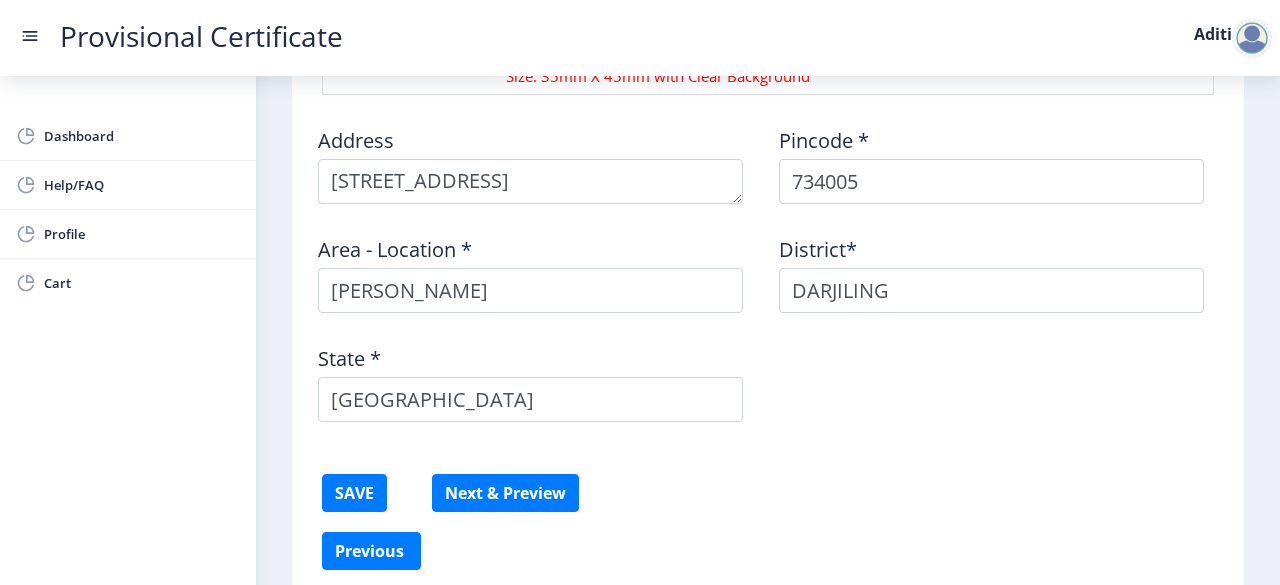 scroll, scrollTop: 1369, scrollLeft: 0, axis: vertical 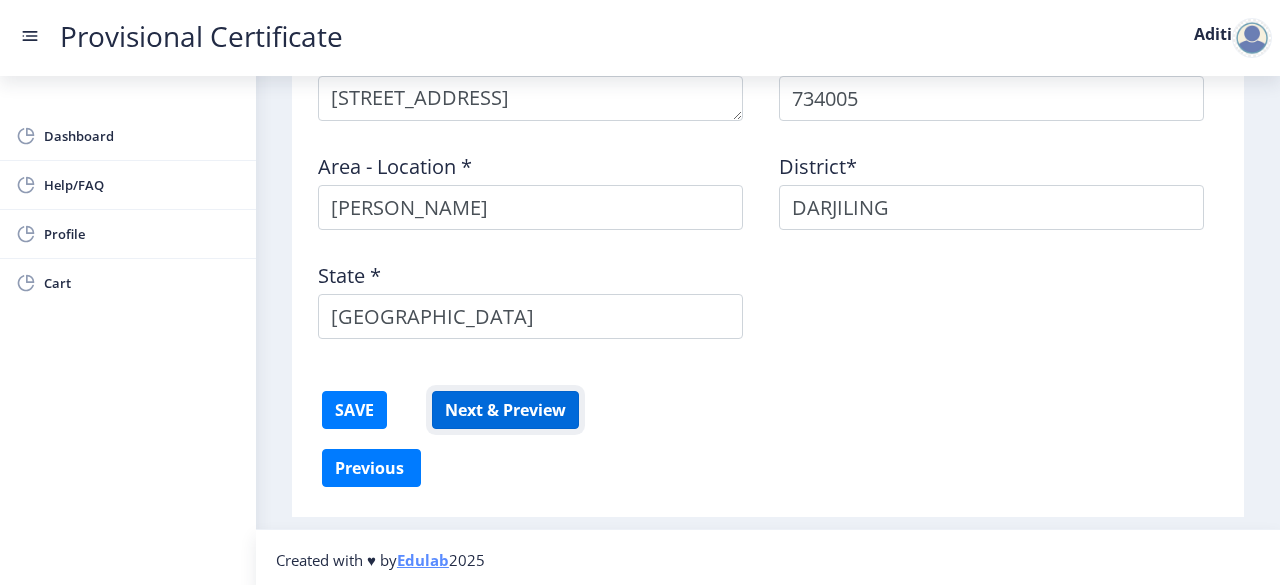 click on "Next & Preview" 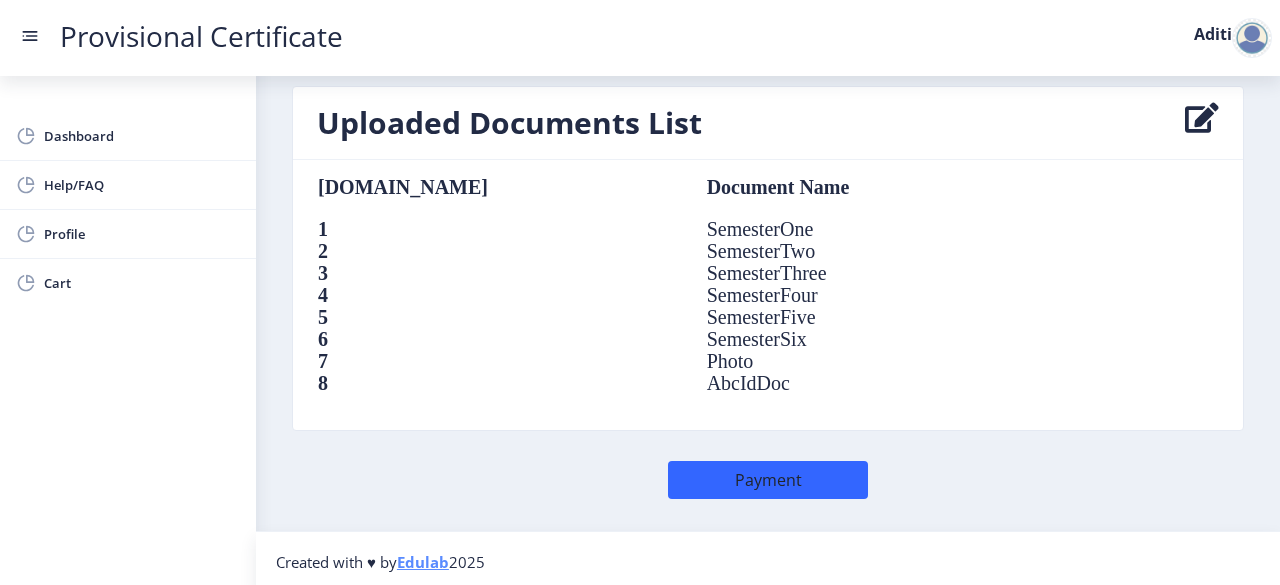 scroll, scrollTop: 1527, scrollLeft: 0, axis: vertical 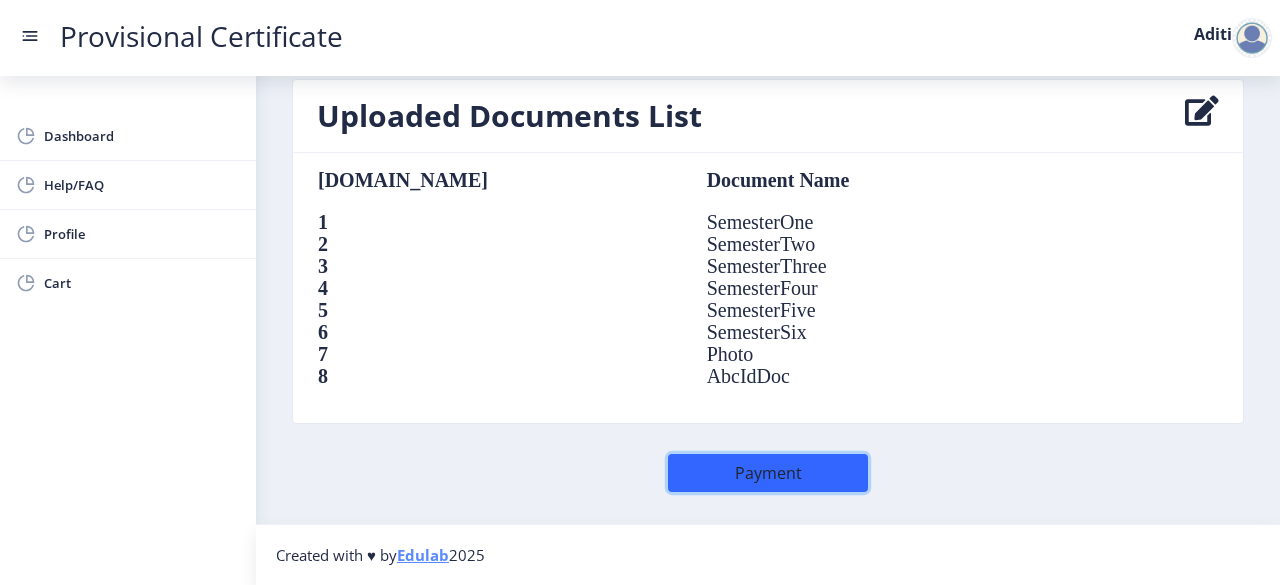 click on "Payment" 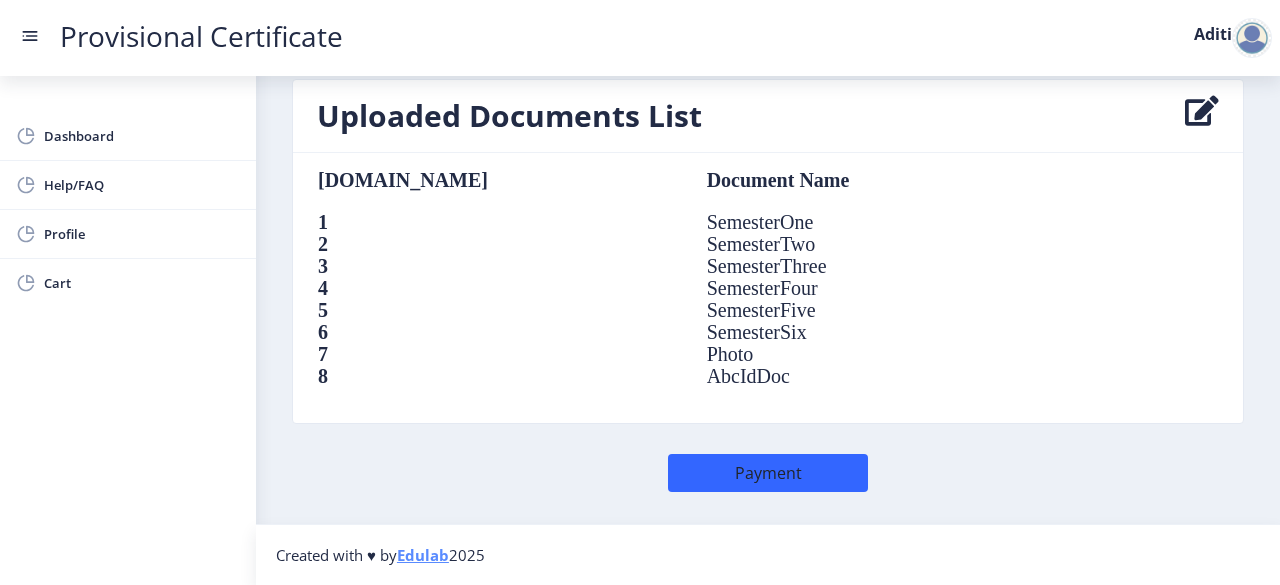 scroll, scrollTop: 0, scrollLeft: 0, axis: both 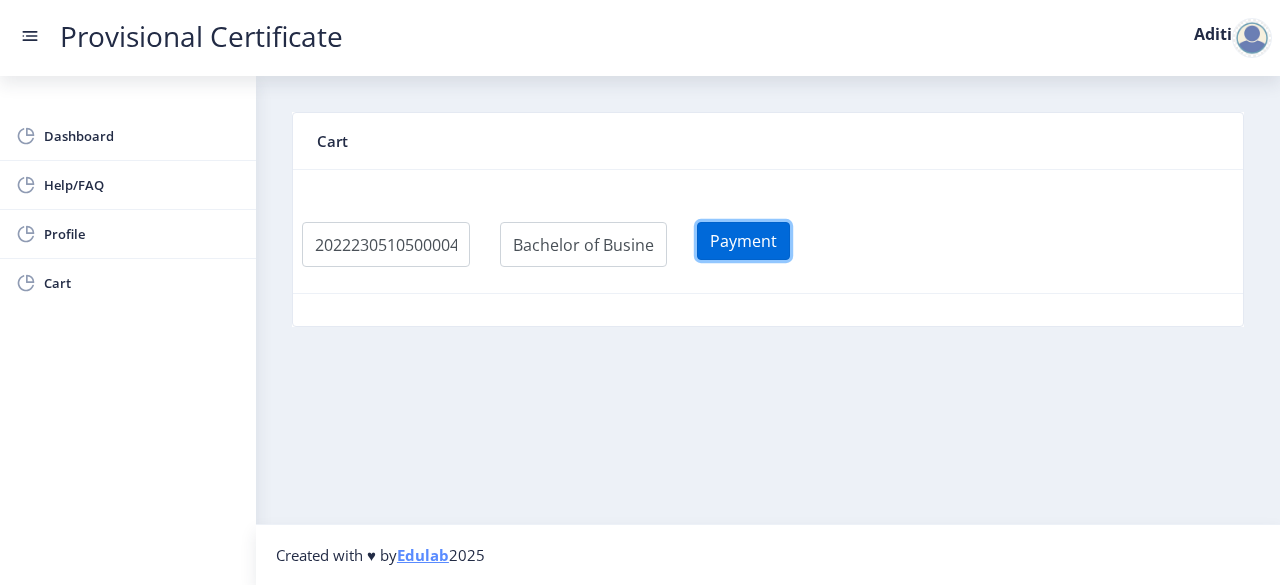 click on "Payment" 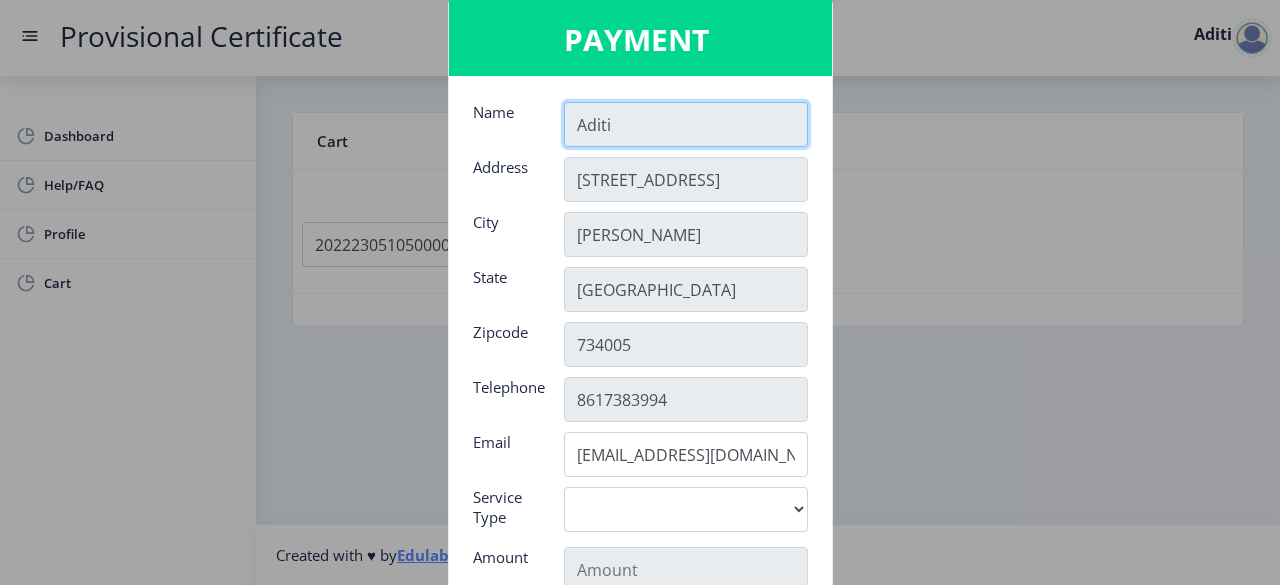 scroll, scrollTop: 315, scrollLeft: 0, axis: vertical 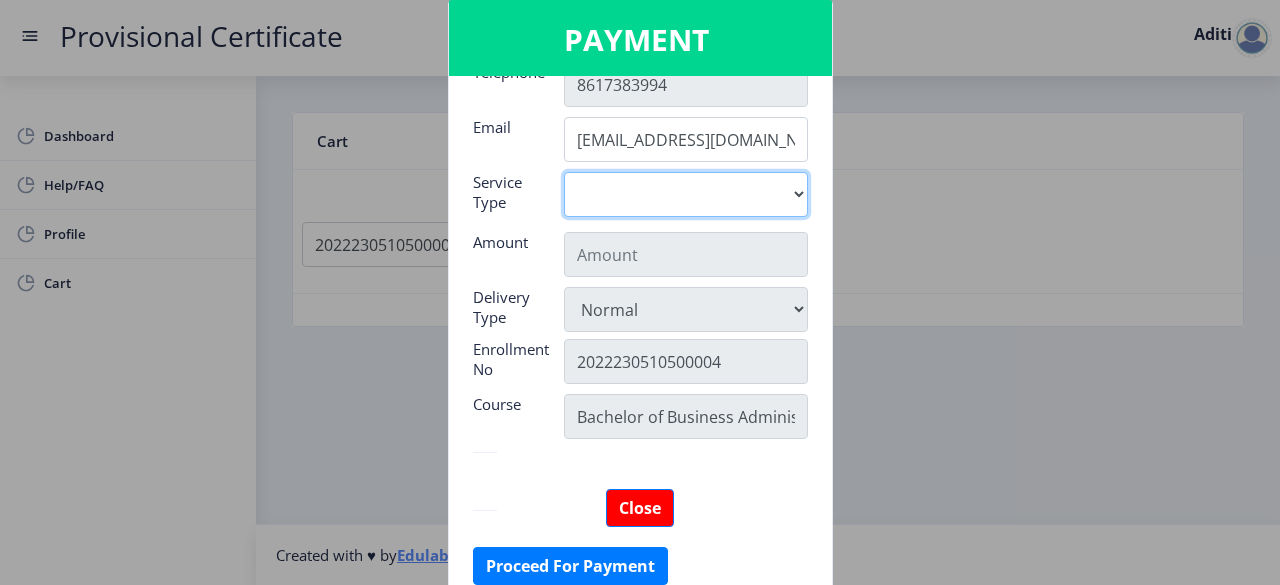 click on "Digital" at bounding box center [686, 194] 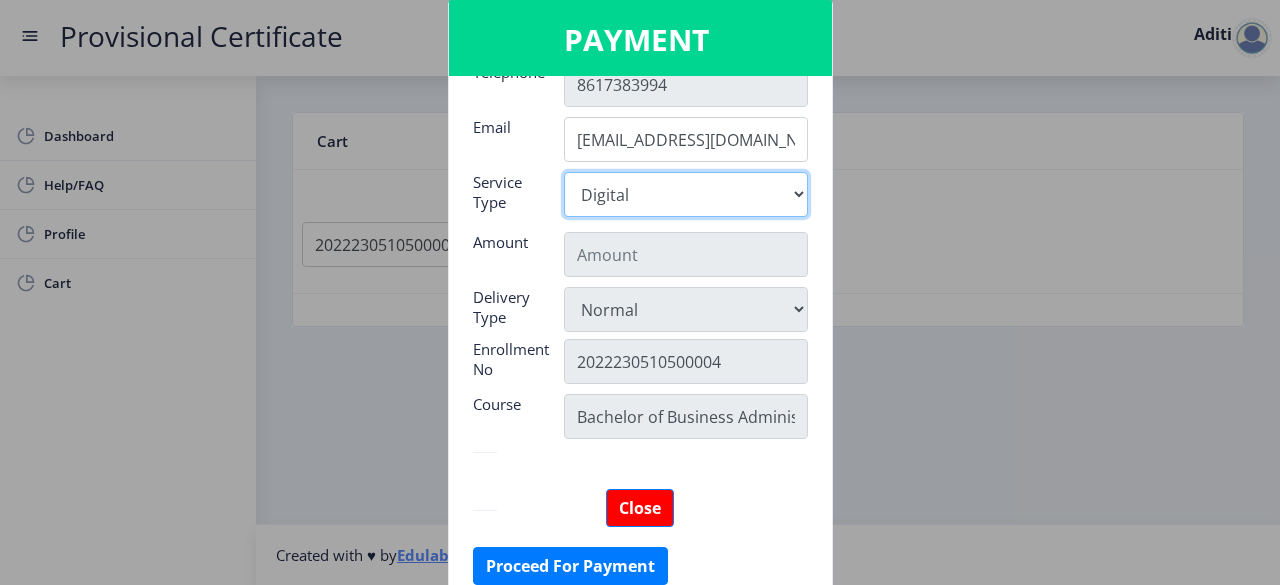 click on "Digital" at bounding box center [686, 194] 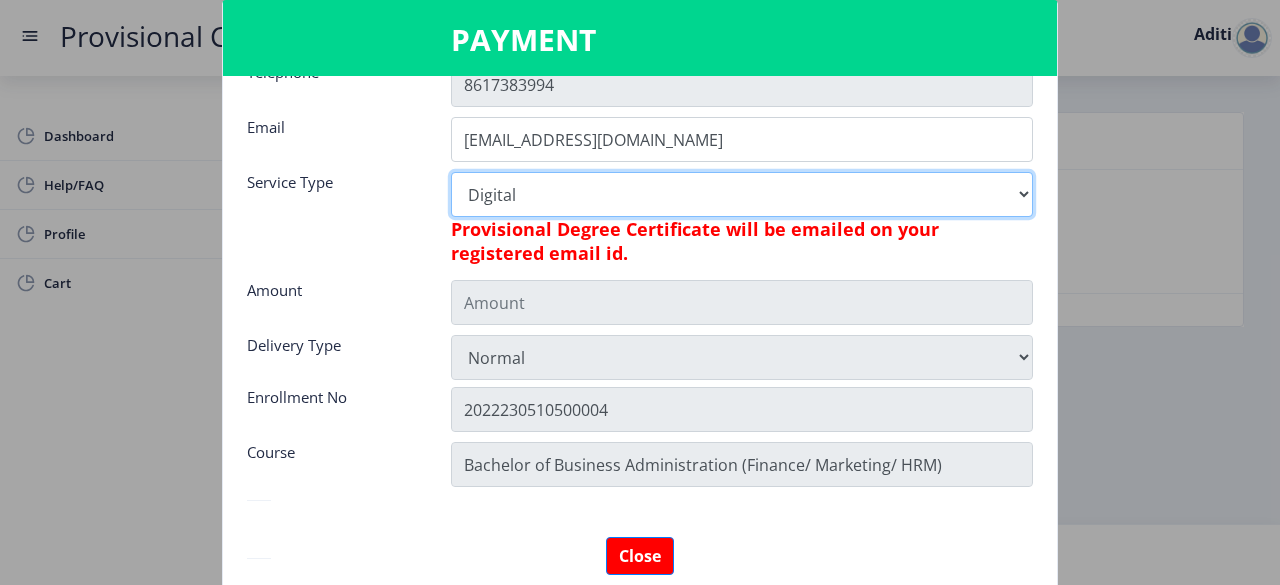 type on "795" 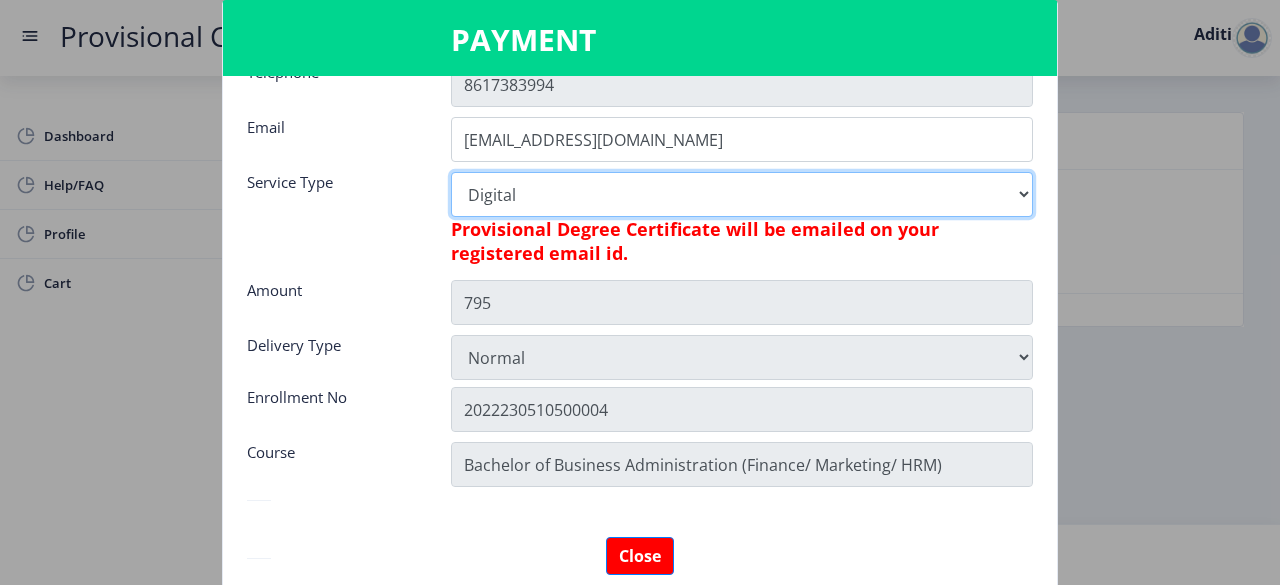 click on "Digital" at bounding box center [742, 194] 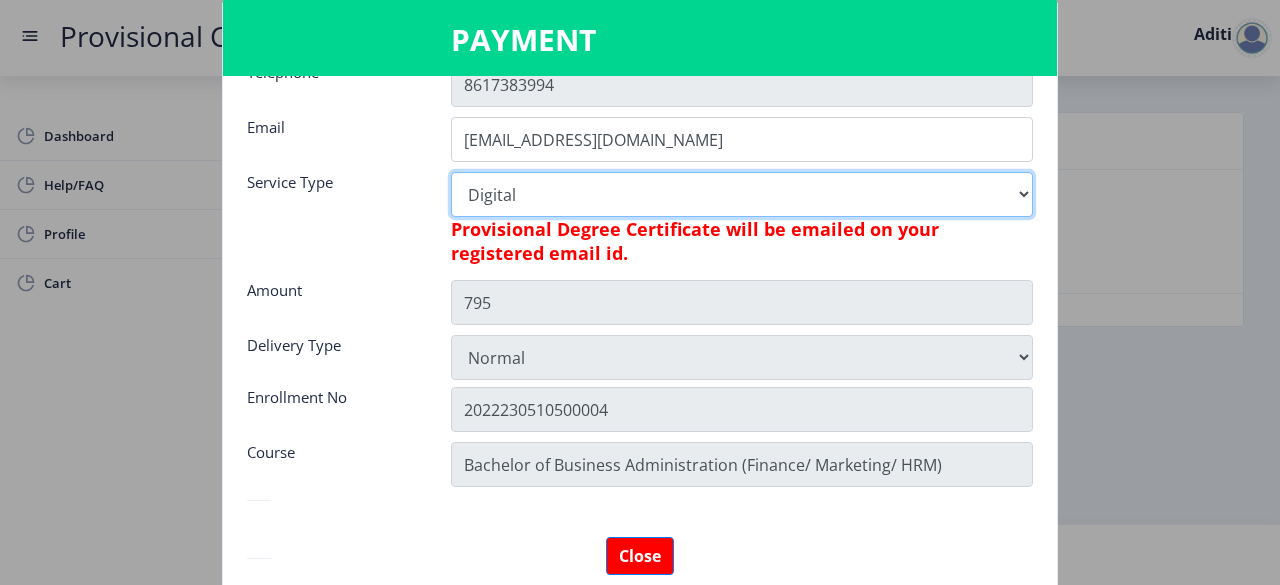 click on "Digital" at bounding box center [742, 194] 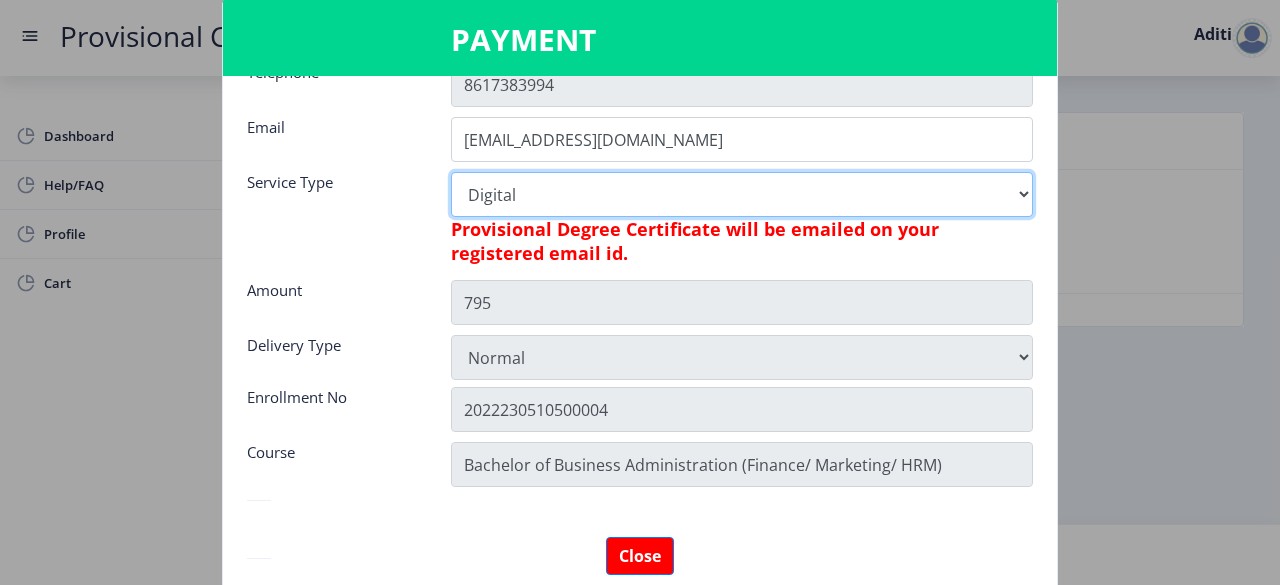 click on "Digital" at bounding box center [742, 194] 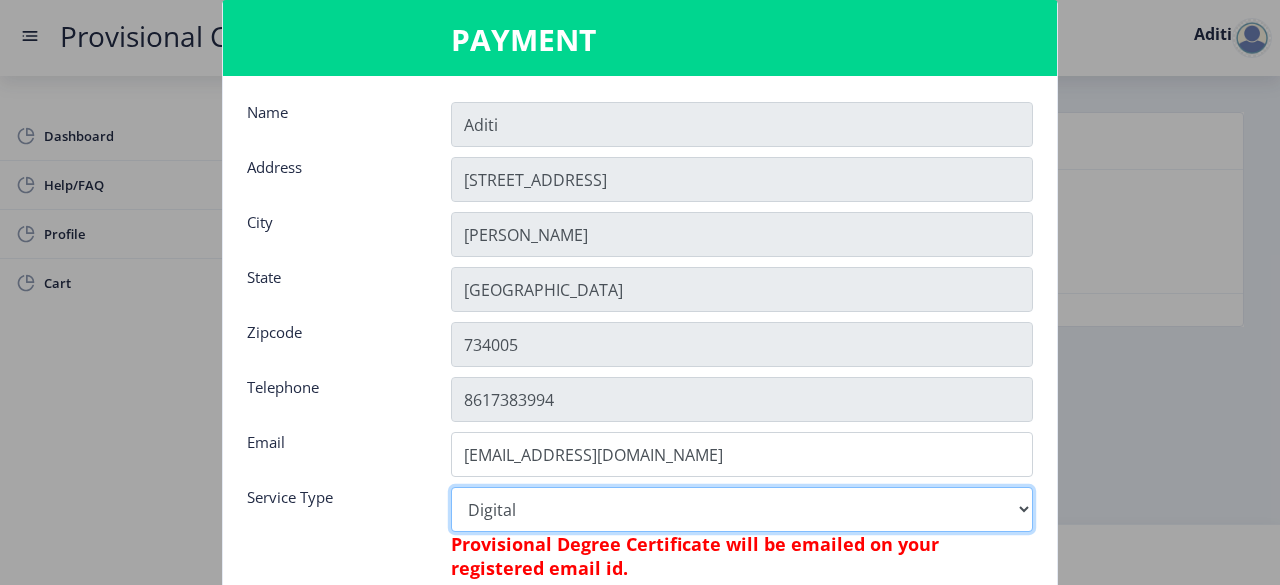 scroll, scrollTop: 363, scrollLeft: 0, axis: vertical 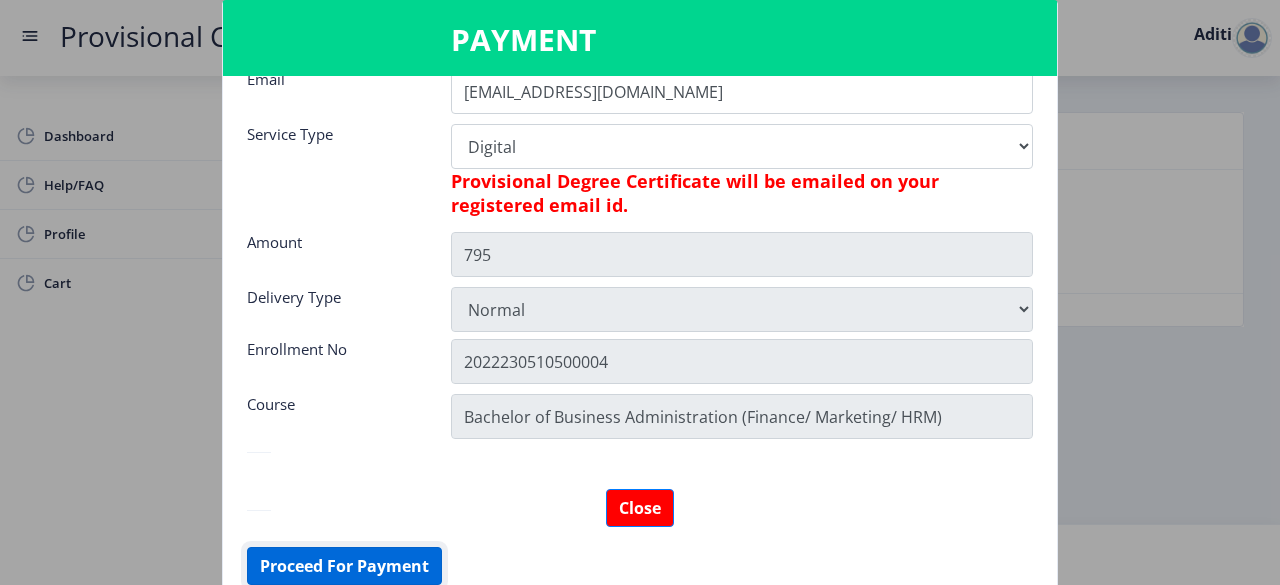 click on "Proceed For Payment" 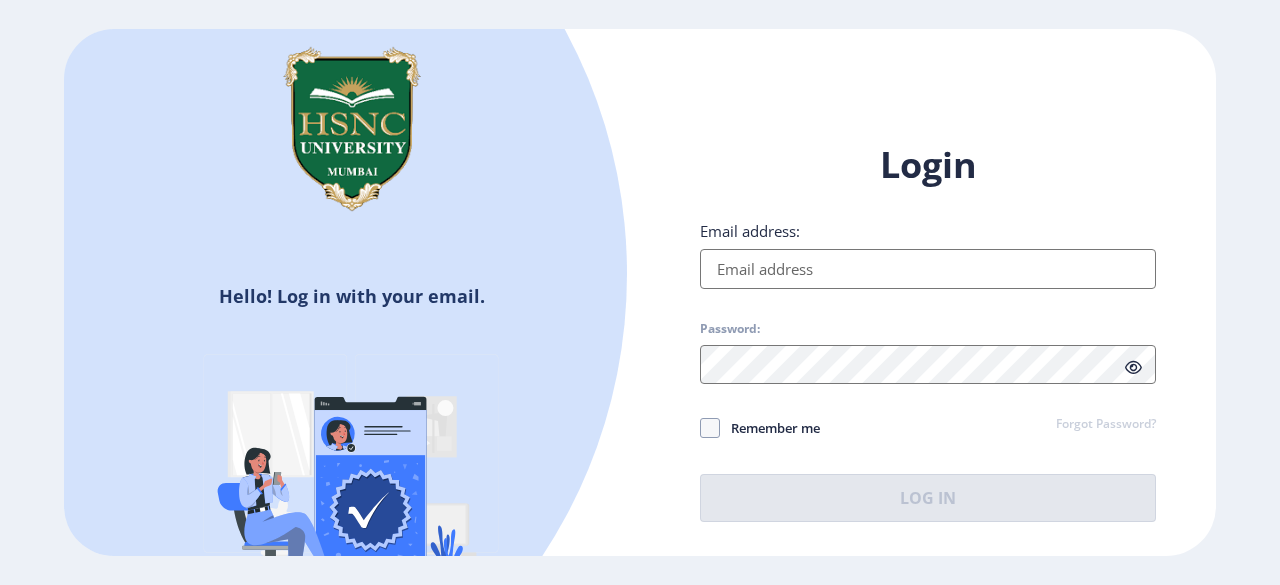 scroll, scrollTop: 0, scrollLeft: 0, axis: both 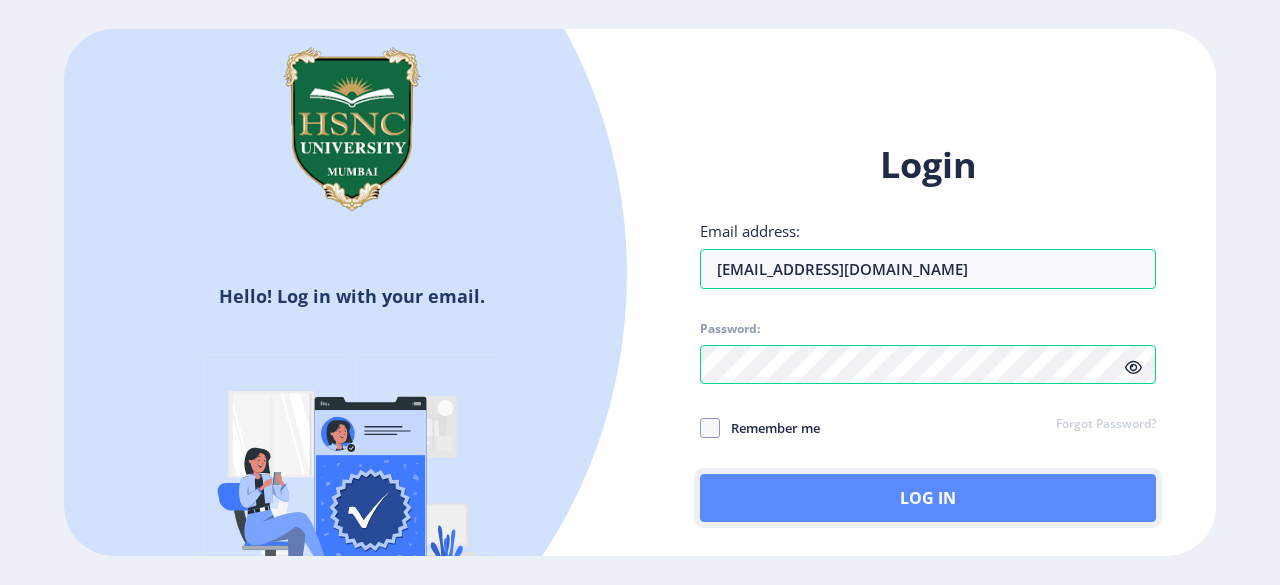 click on "Log In" 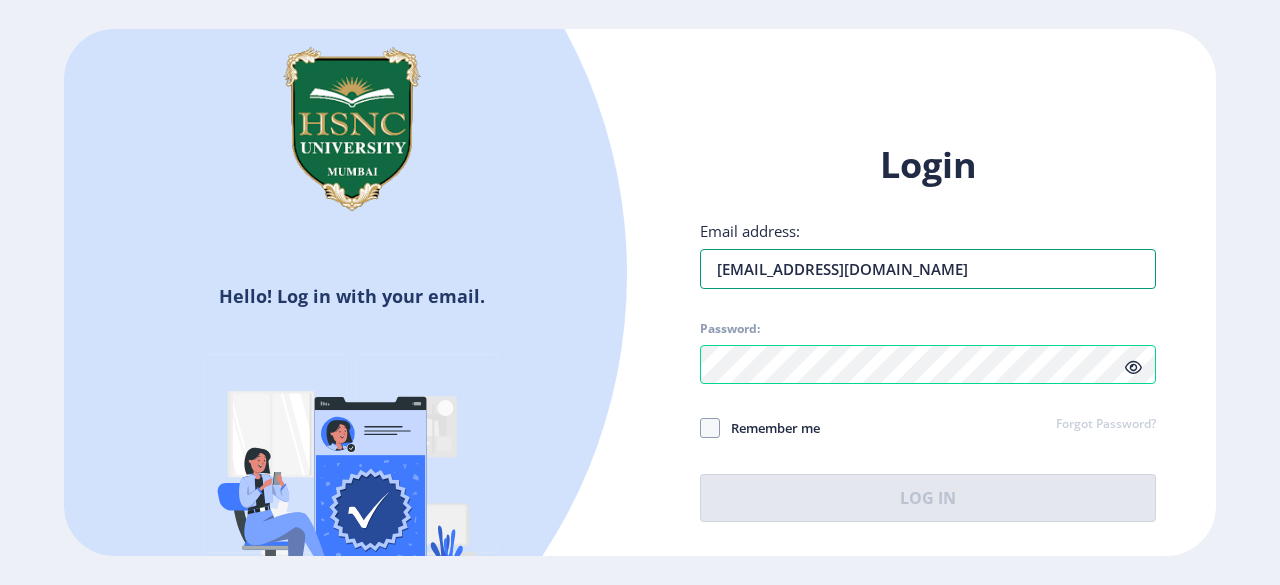drag, startPoint x: 1010, startPoint y: 274, endPoint x: 655, endPoint y: 359, distance: 365.03424 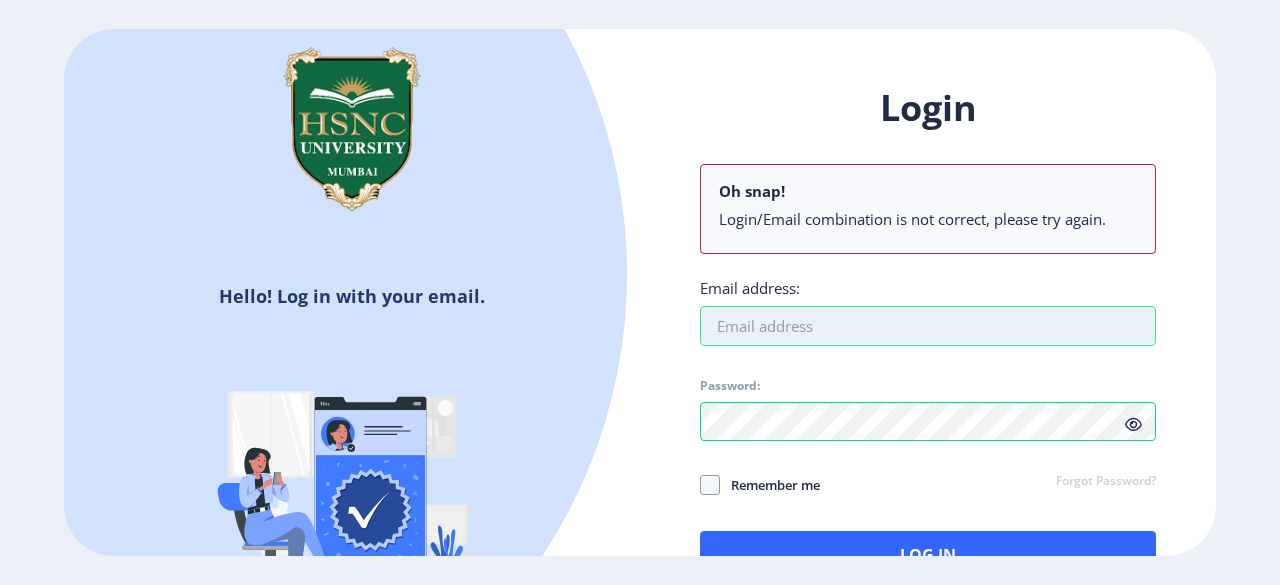type on "[EMAIL_ADDRESS][DOMAIN_NAME]" 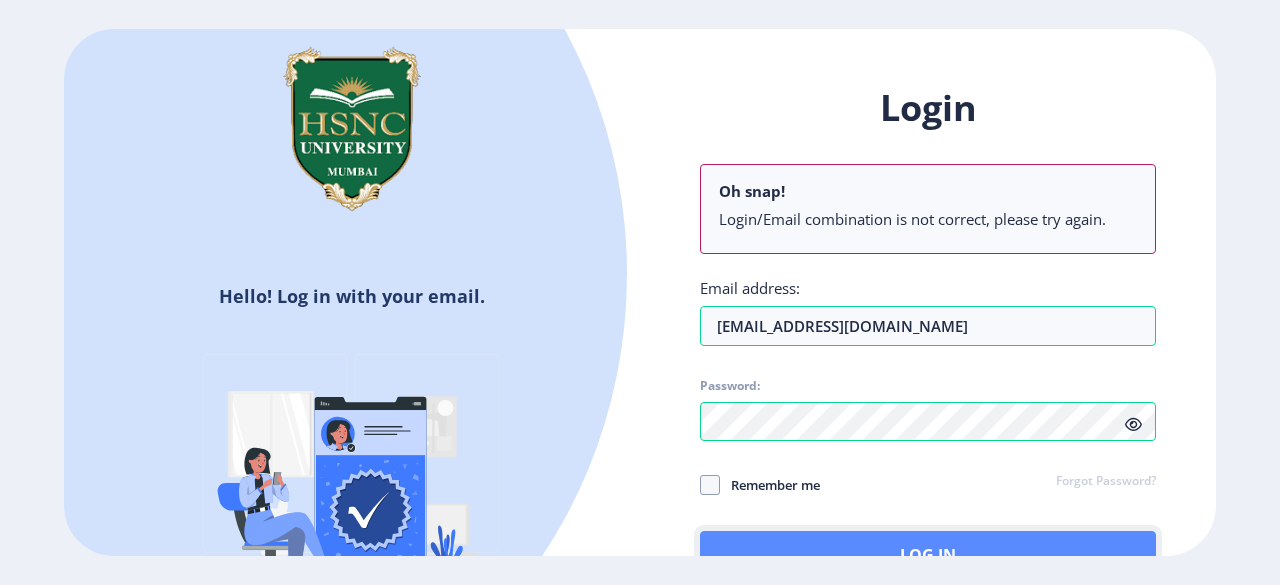 click on "Log In" 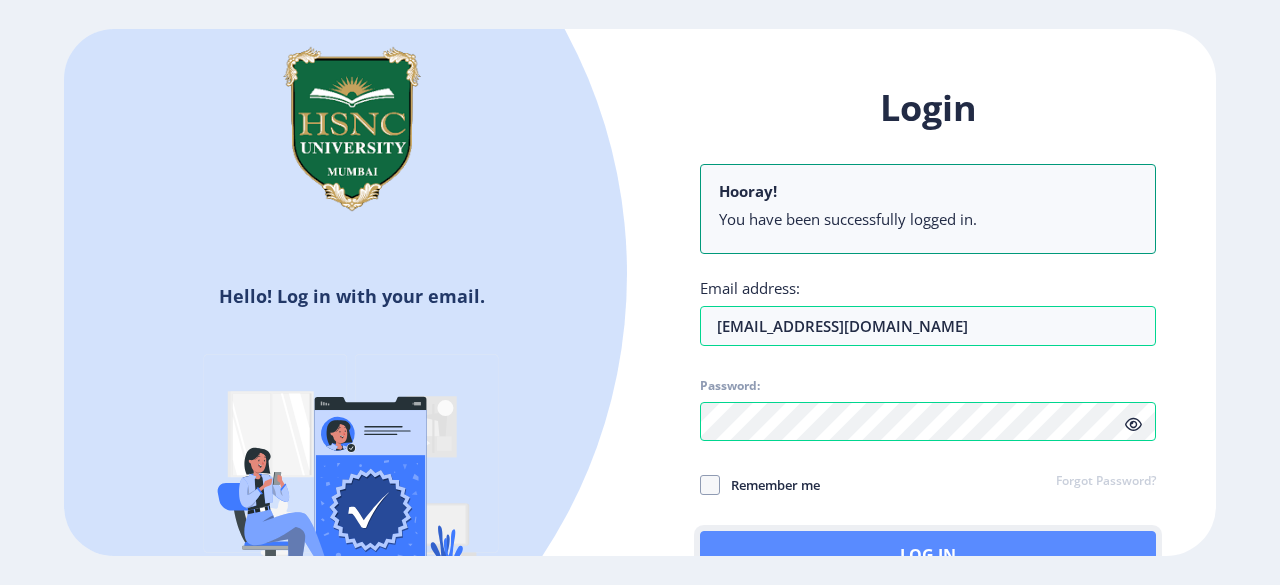 click on "Log In" 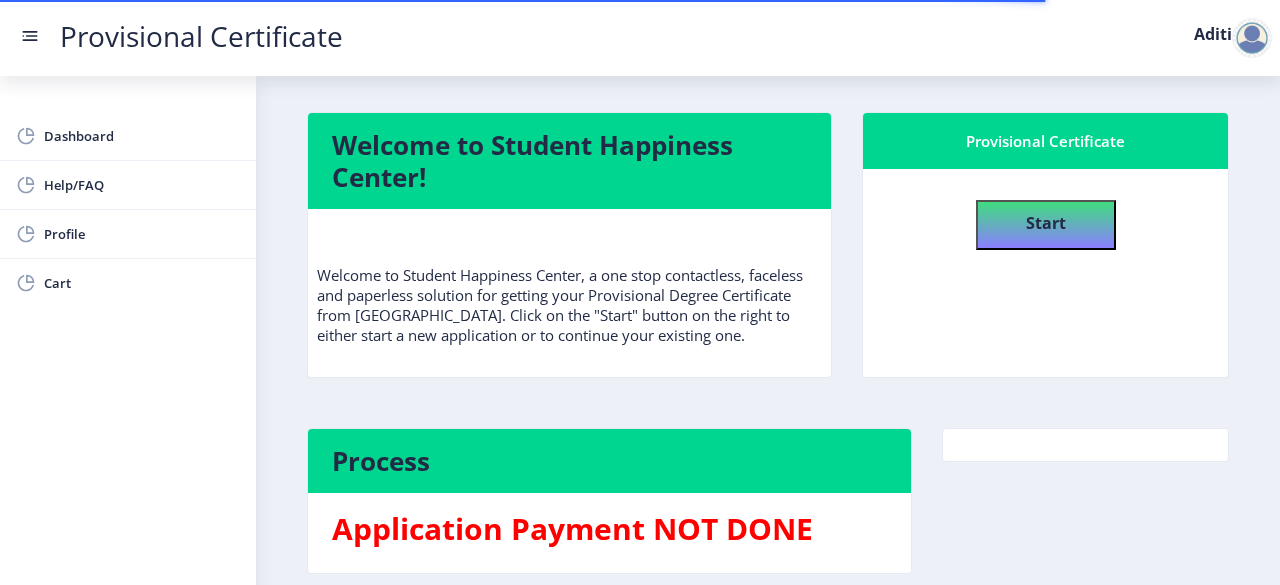 scroll, scrollTop: 90, scrollLeft: 0, axis: vertical 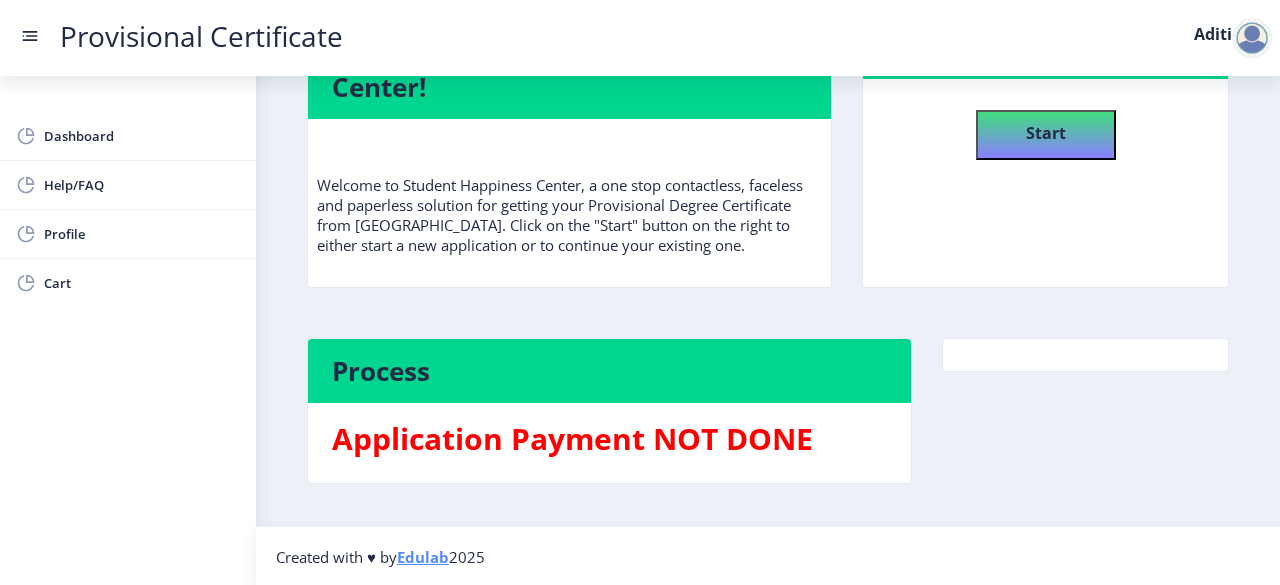 click on "Application Payment NOT DONE" 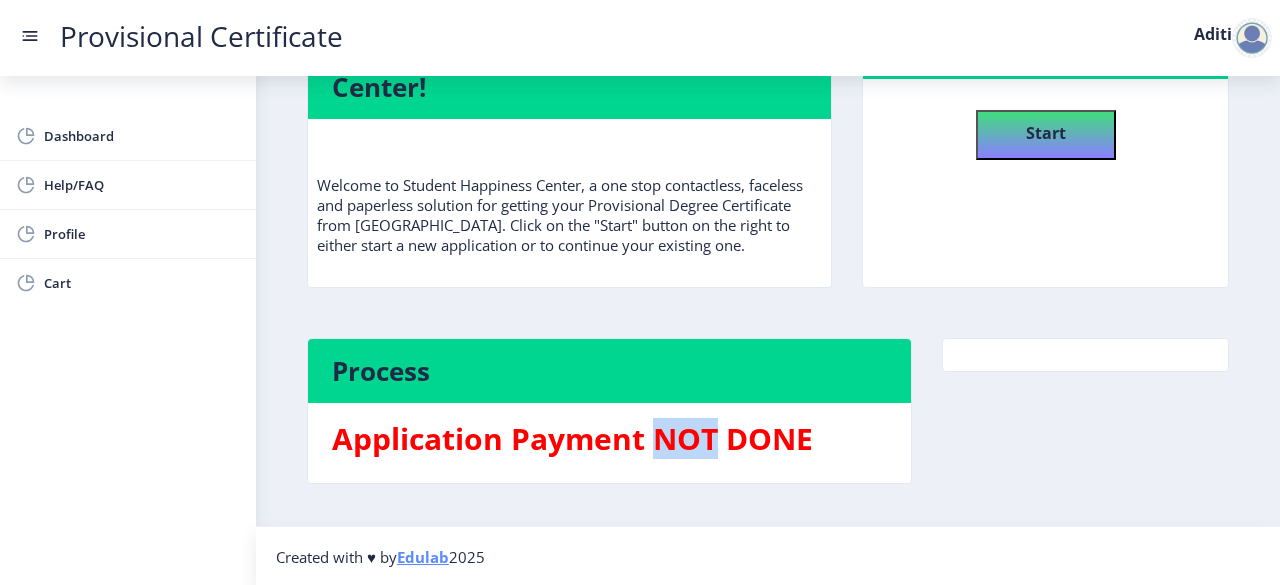 click on "Application Payment NOT DONE" 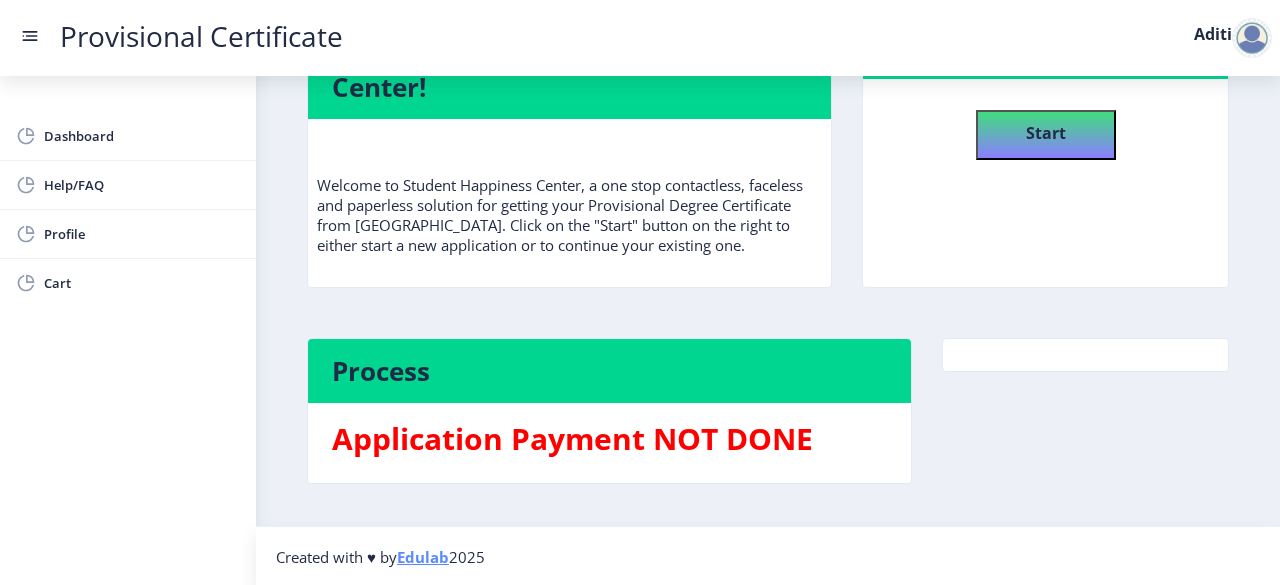 click on "Process" 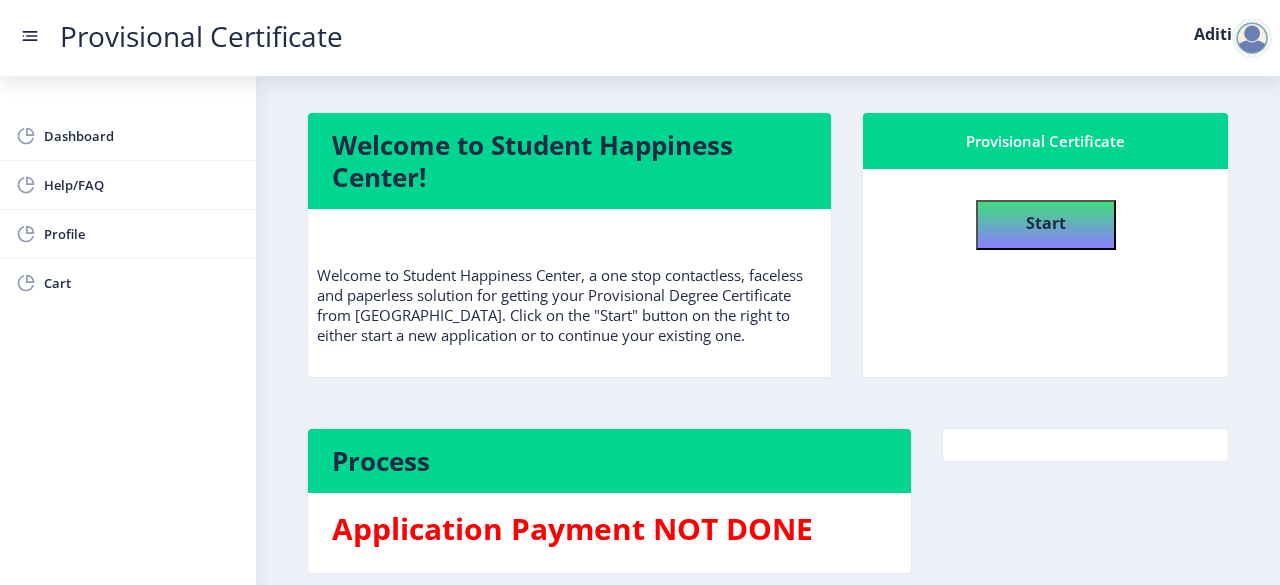 scroll, scrollTop: 90, scrollLeft: 0, axis: vertical 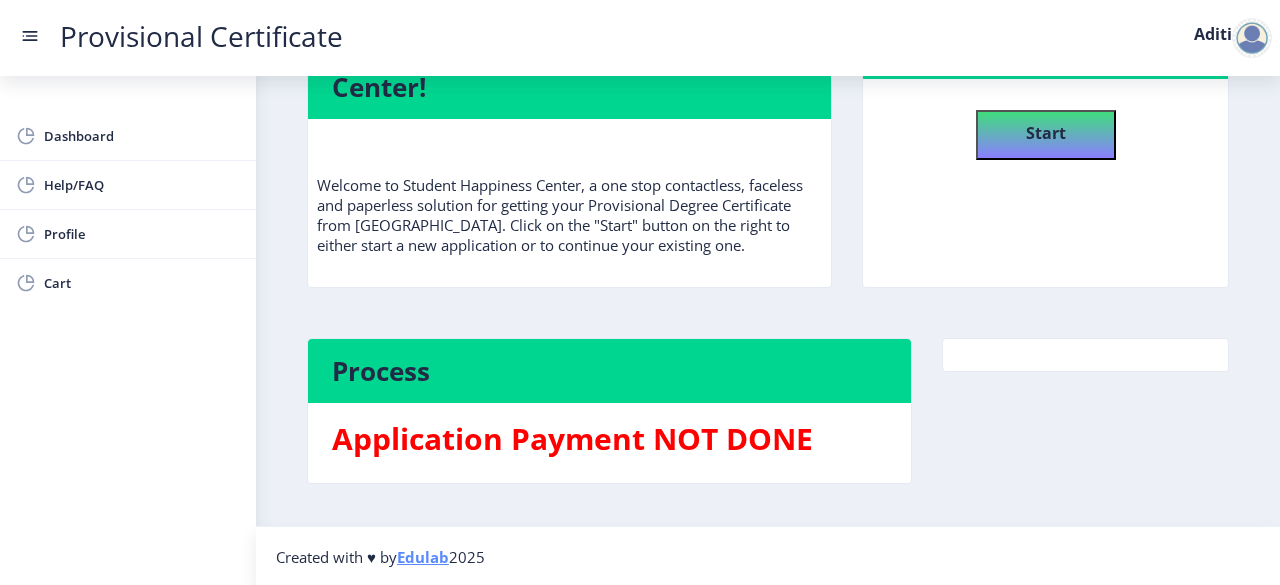 click 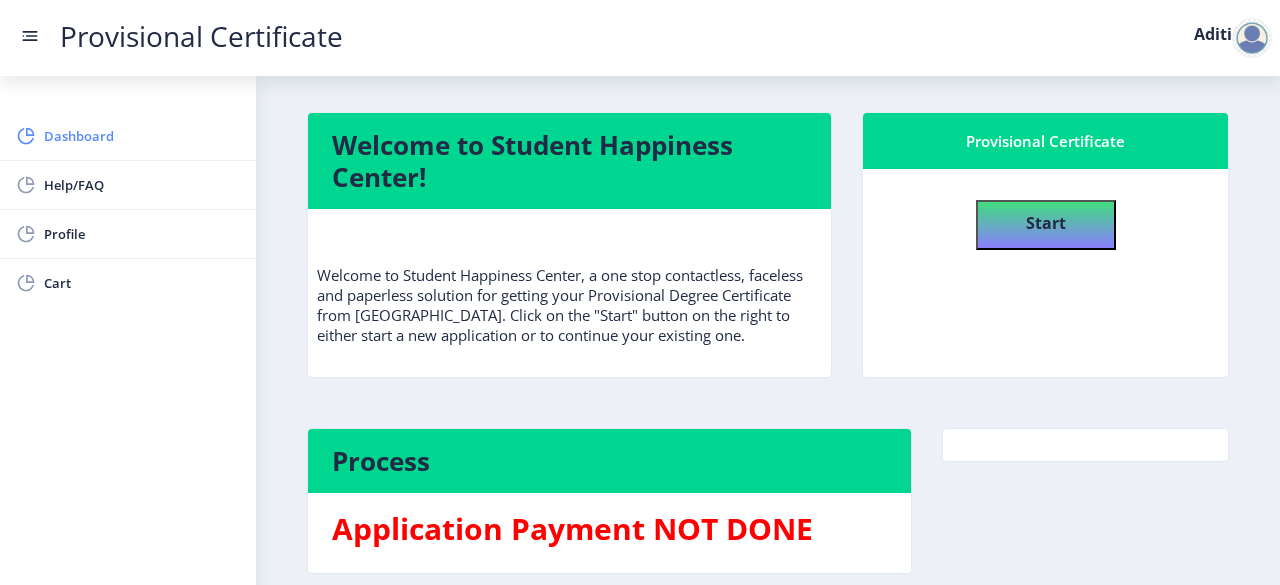 click on "Dashboard" 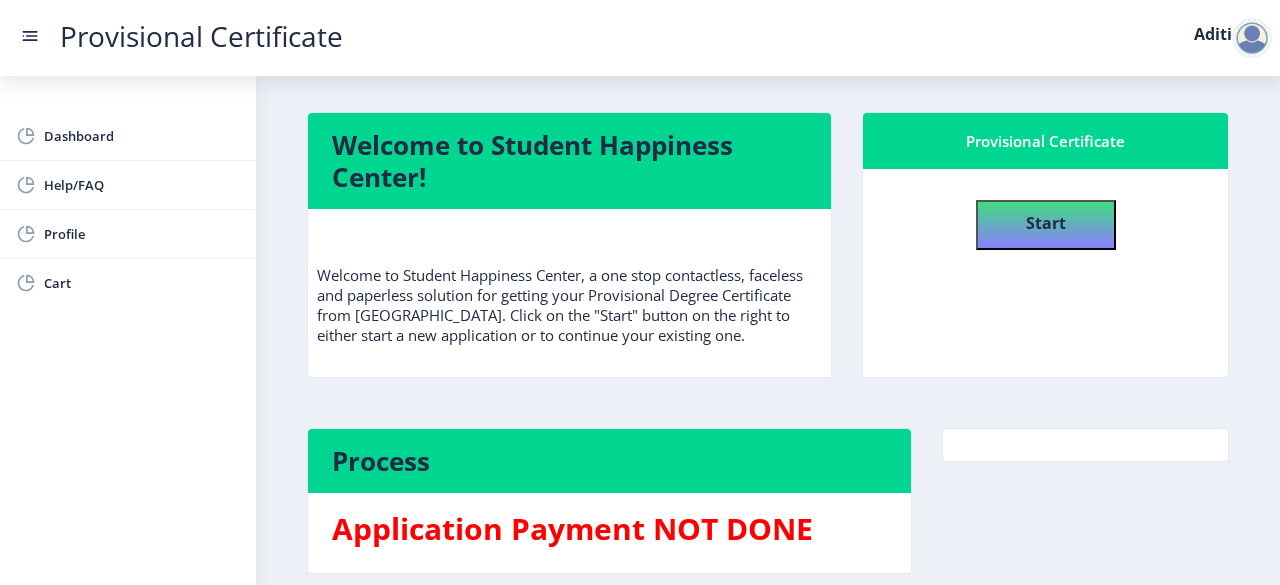 scroll, scrollTop: 90, scrollLeft: 0, axis: vertical 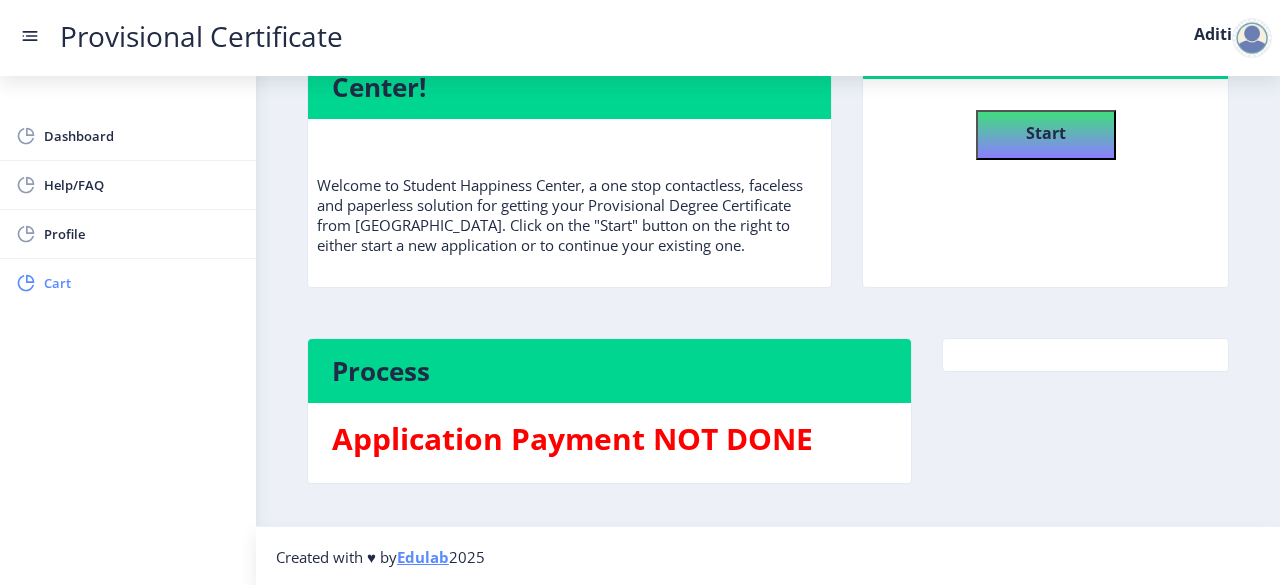 click 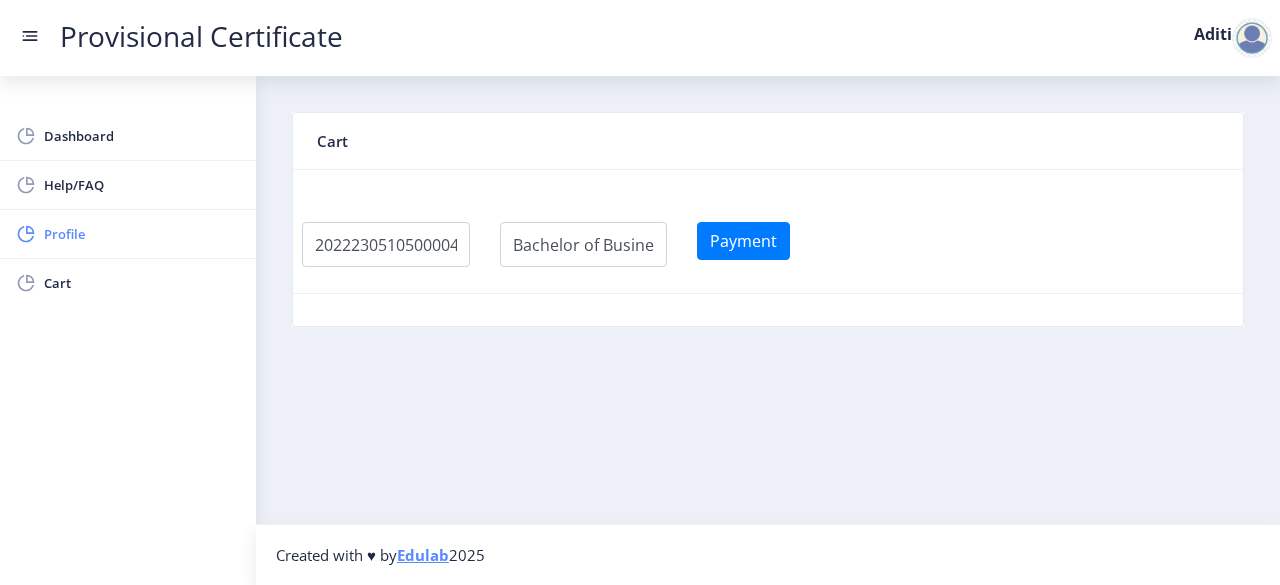 click on "Profile" 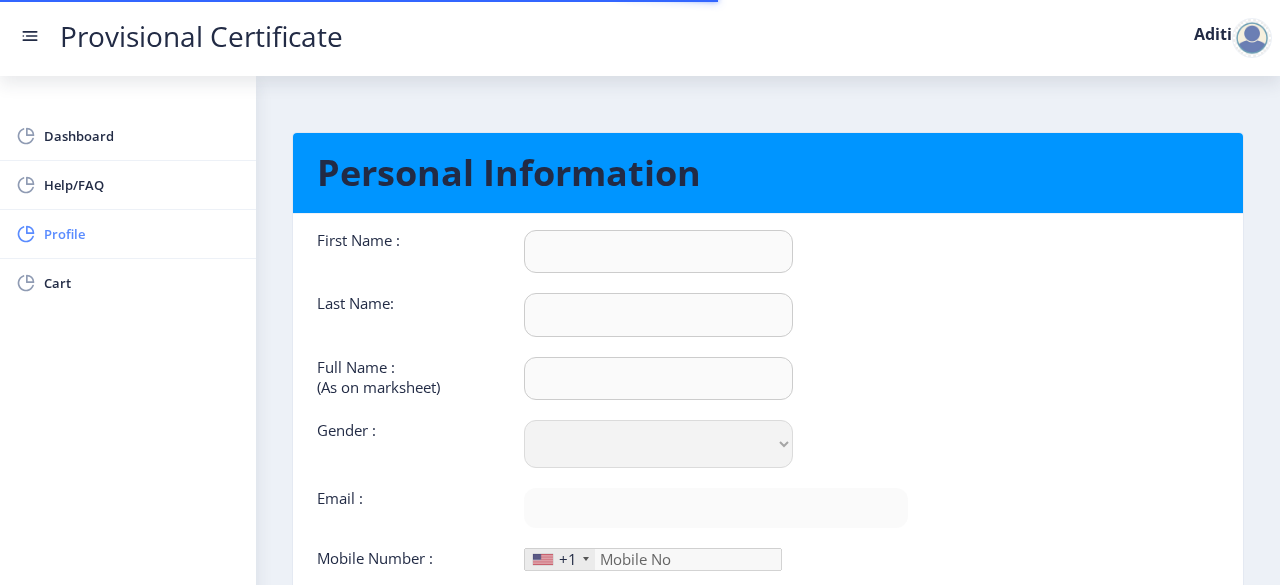 type on "Aditi" 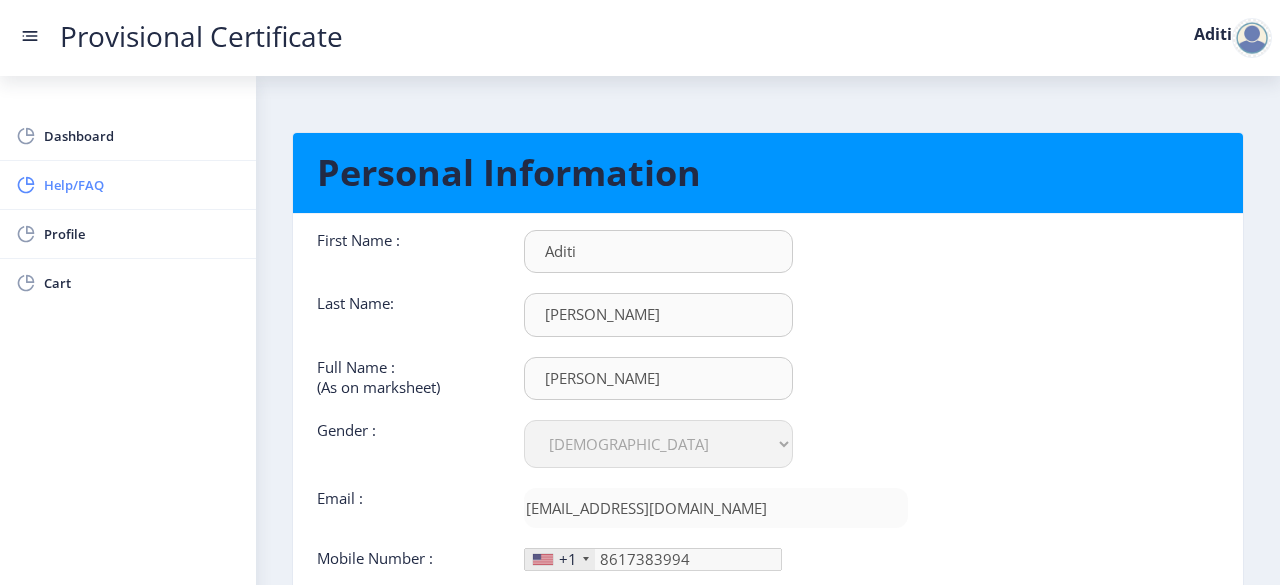 type on "[PHONE_NUMBER]" 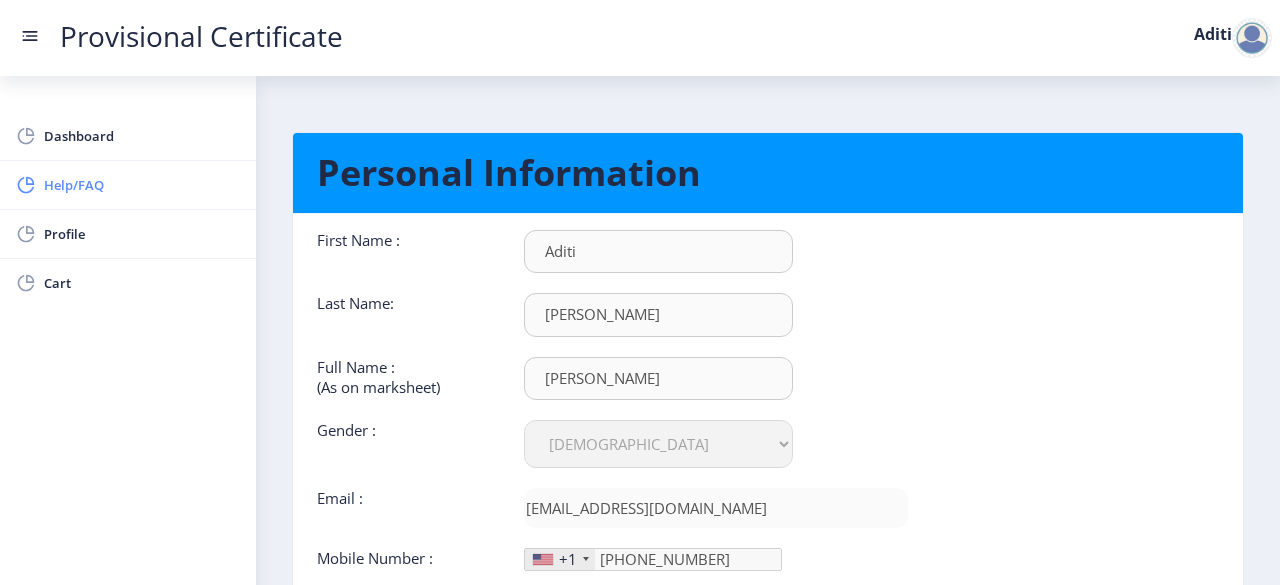 click on "Help/FAQ" 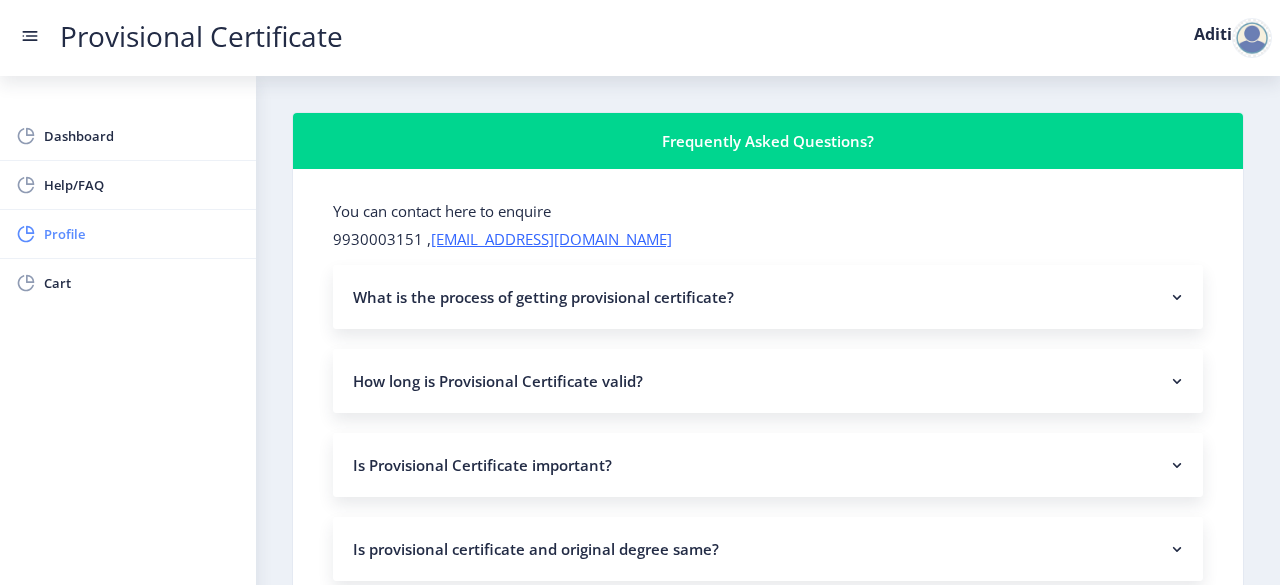 click on "Profile" 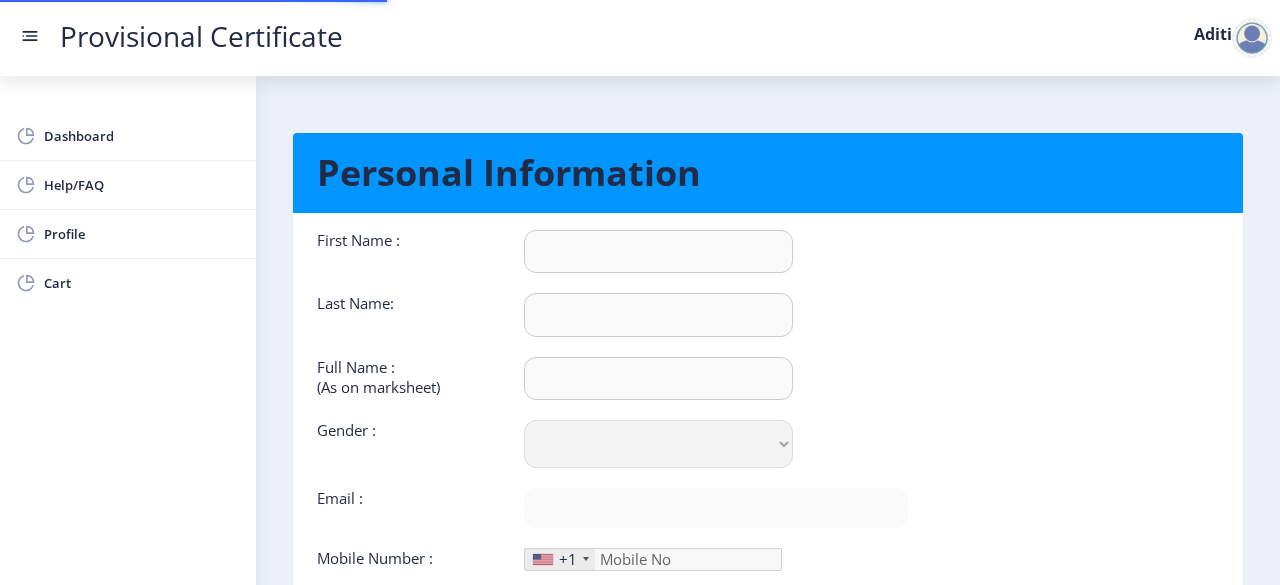 type on "Aditi" 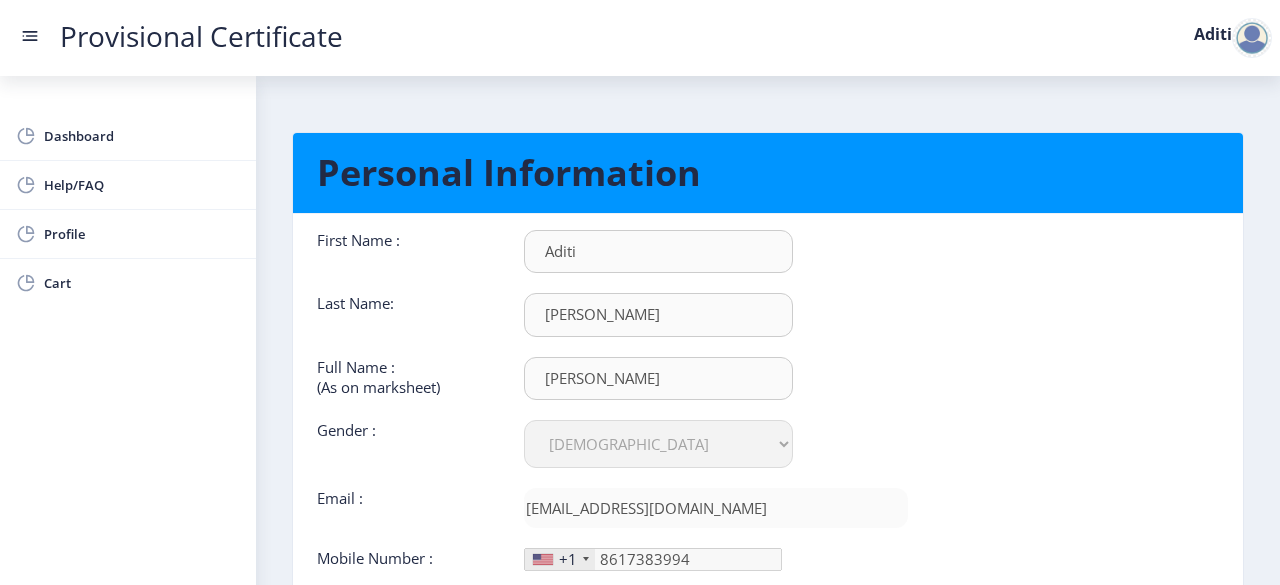 scroll, scrollTop: 201, scrollLeft: 0, axis: vertical 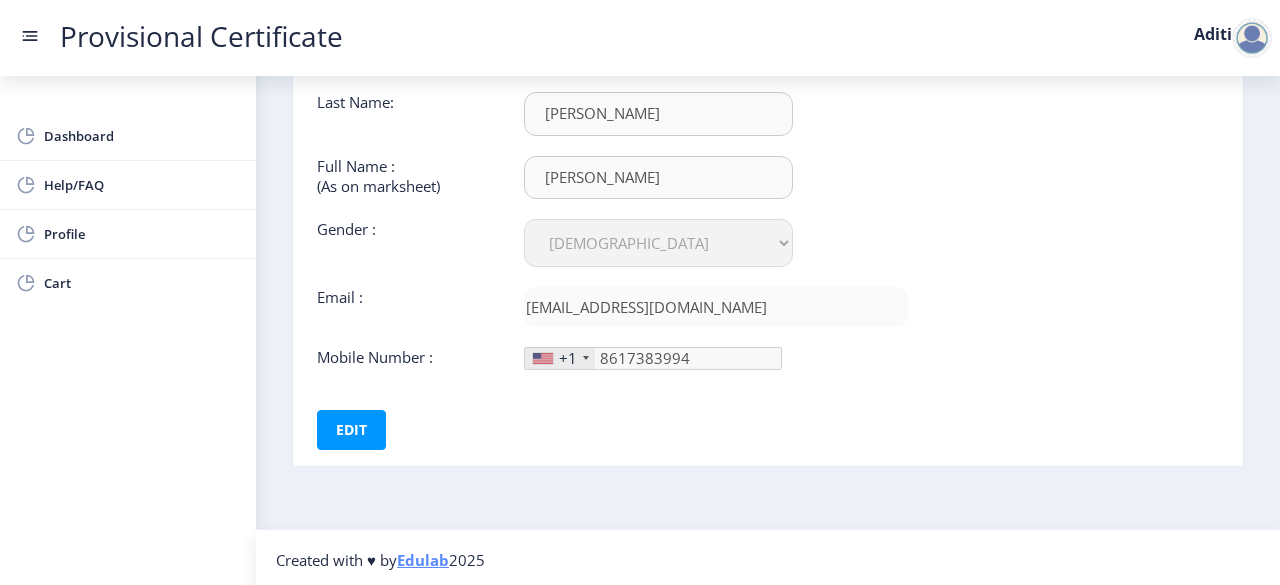 click on "+1" 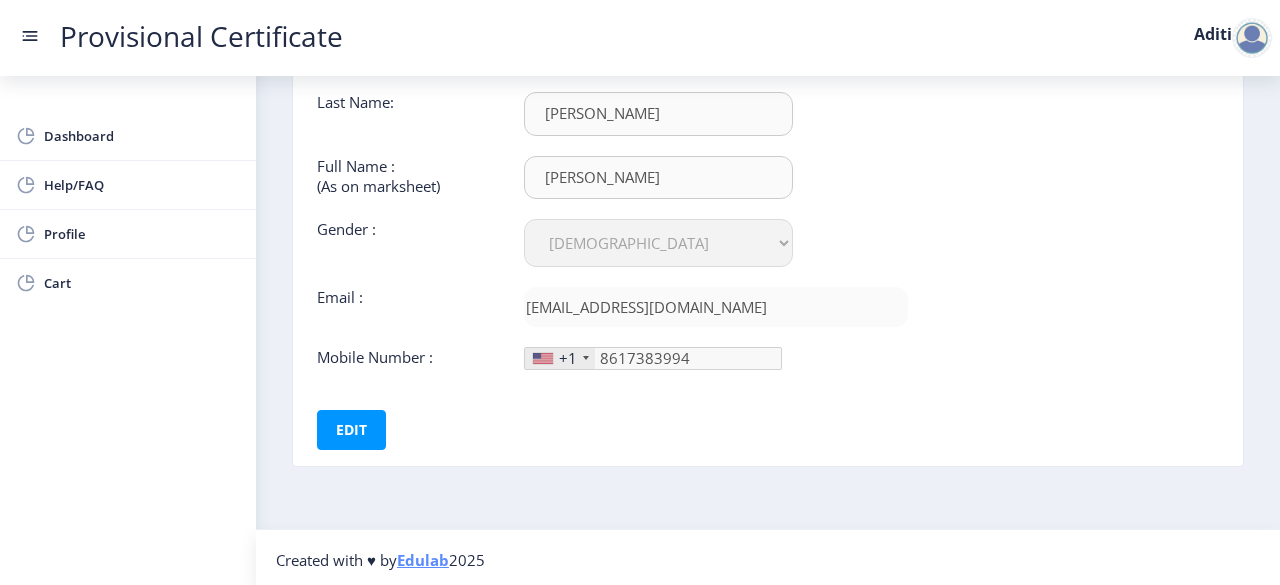 click on "+1" 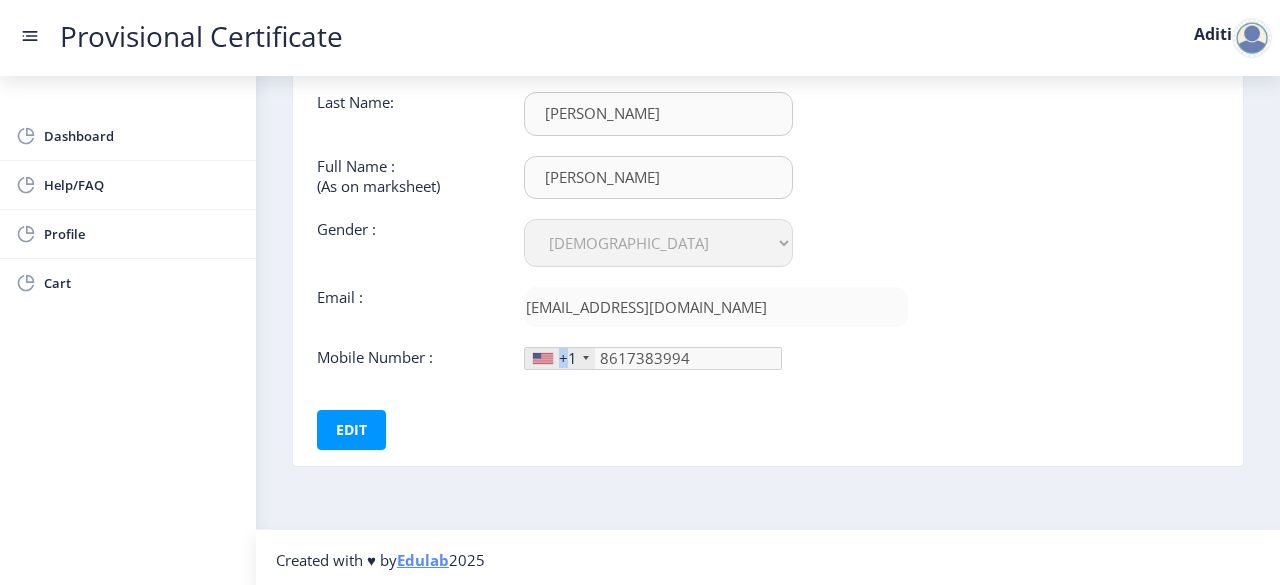 click on "+1" 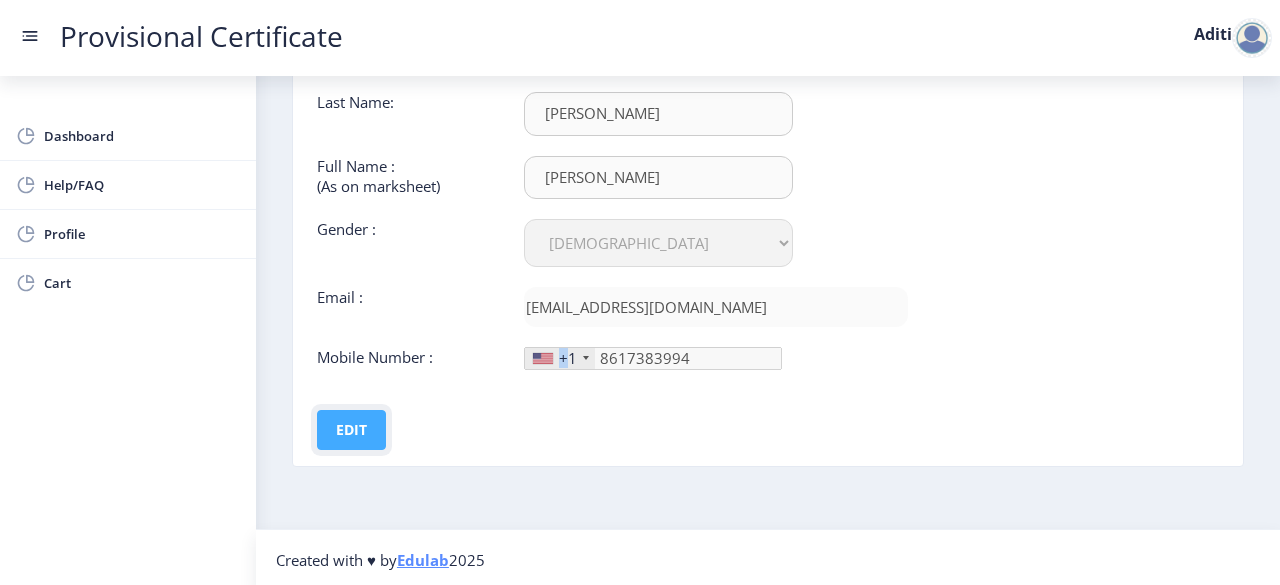 click on "Edit" 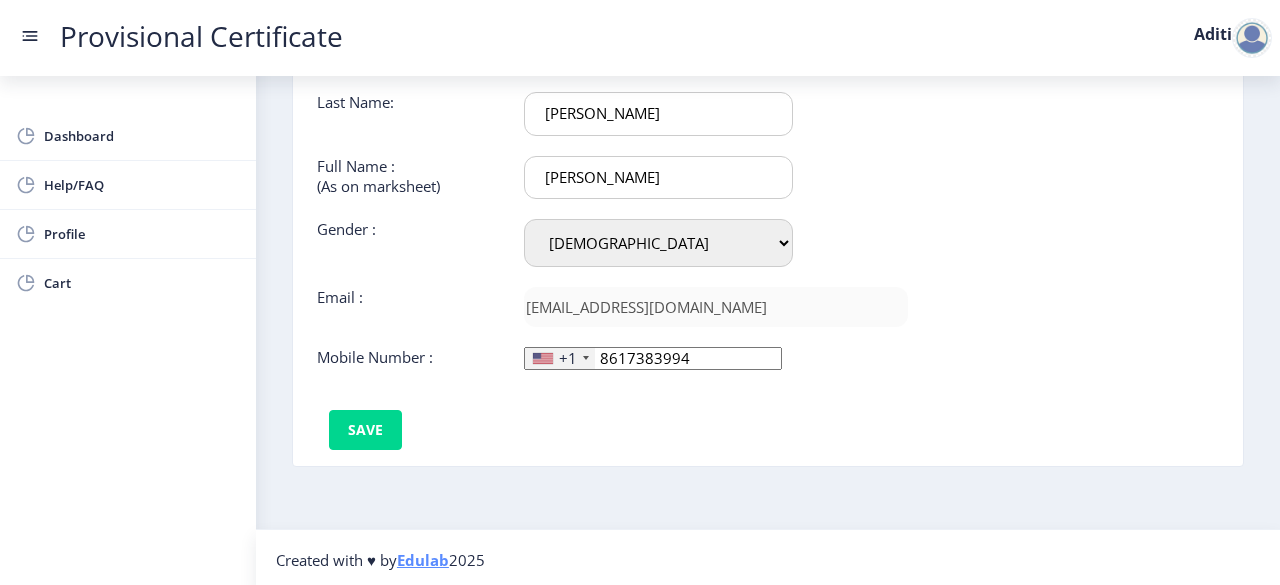 click 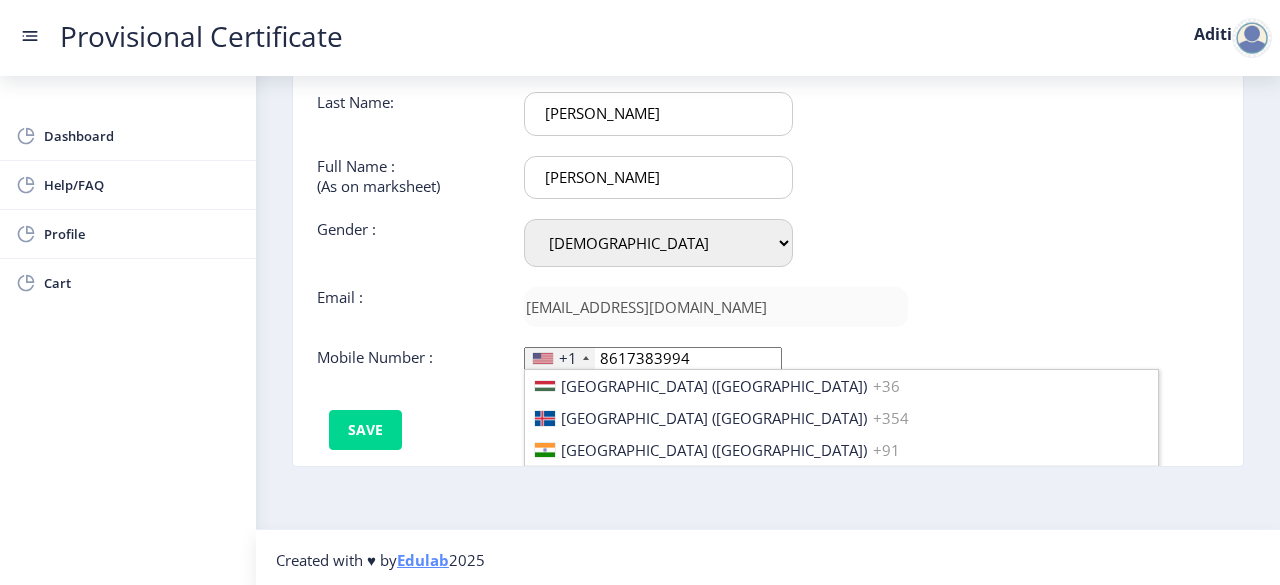 scroll, scrollTop: 3087, scrollLeft: 0, axis: vertical 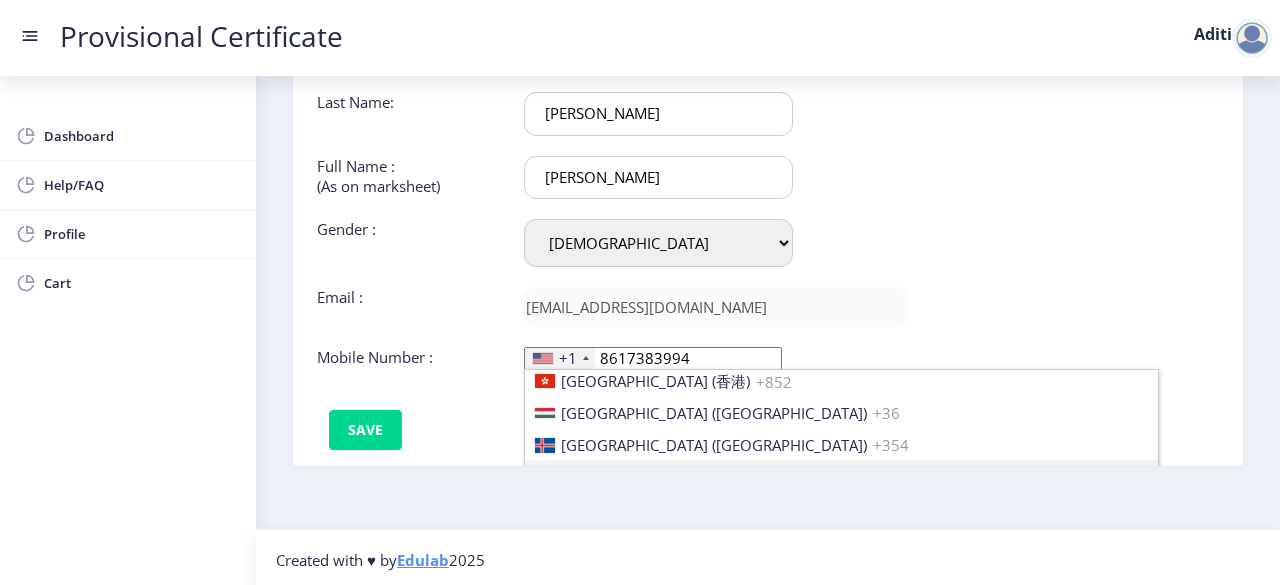 click on "[GEOGRAPHIC_DATA] ([GEOGRAPHIC_DATA])" at bounding box center (714, 477) 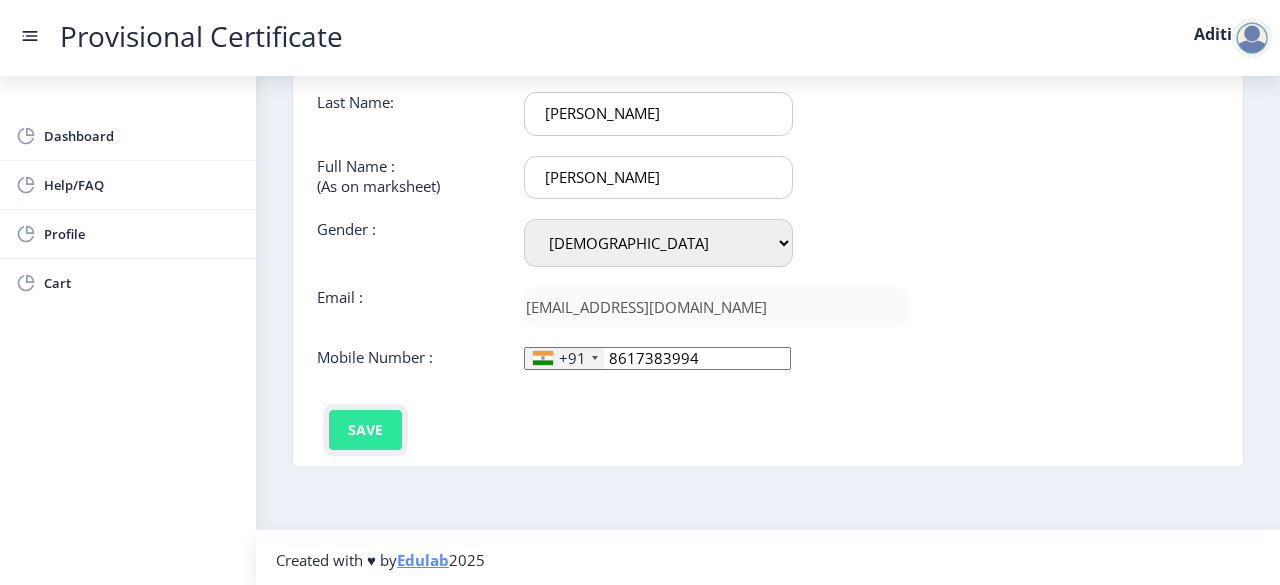 click on "Save" 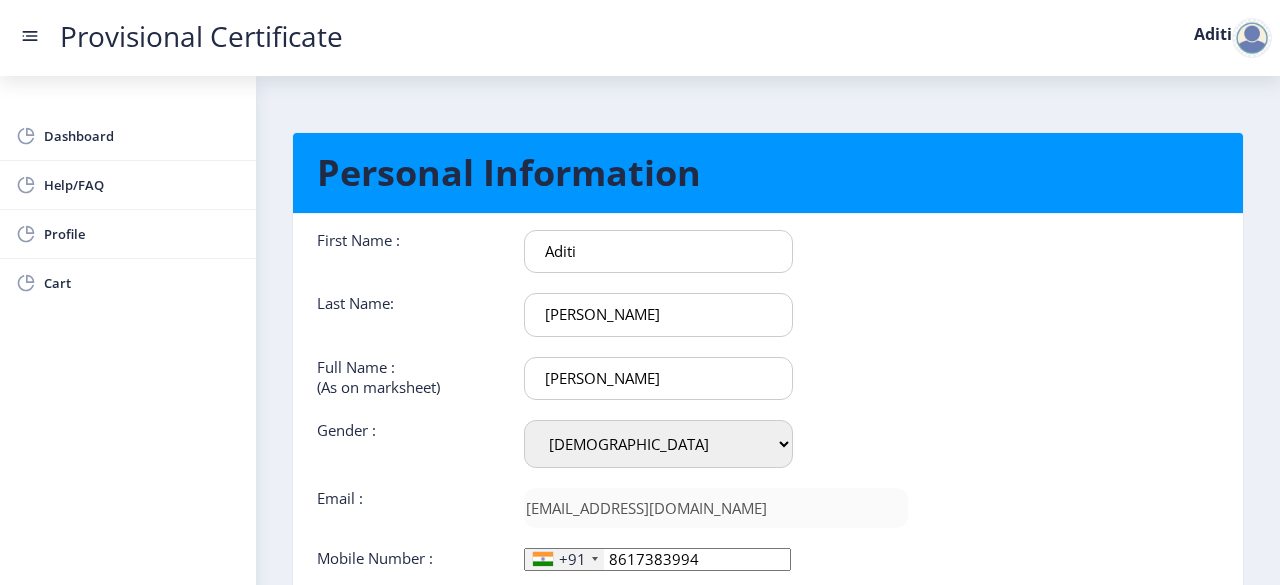 scroll, scrollTop: 201, scrollLeft: 0, axis: vertical 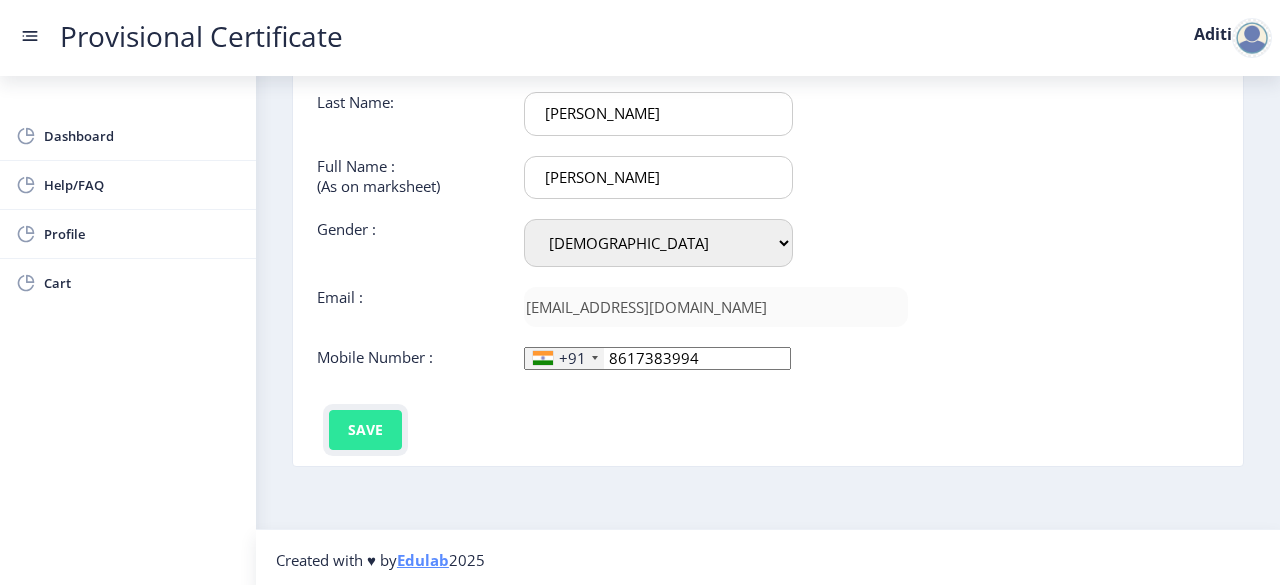 click on "Save" 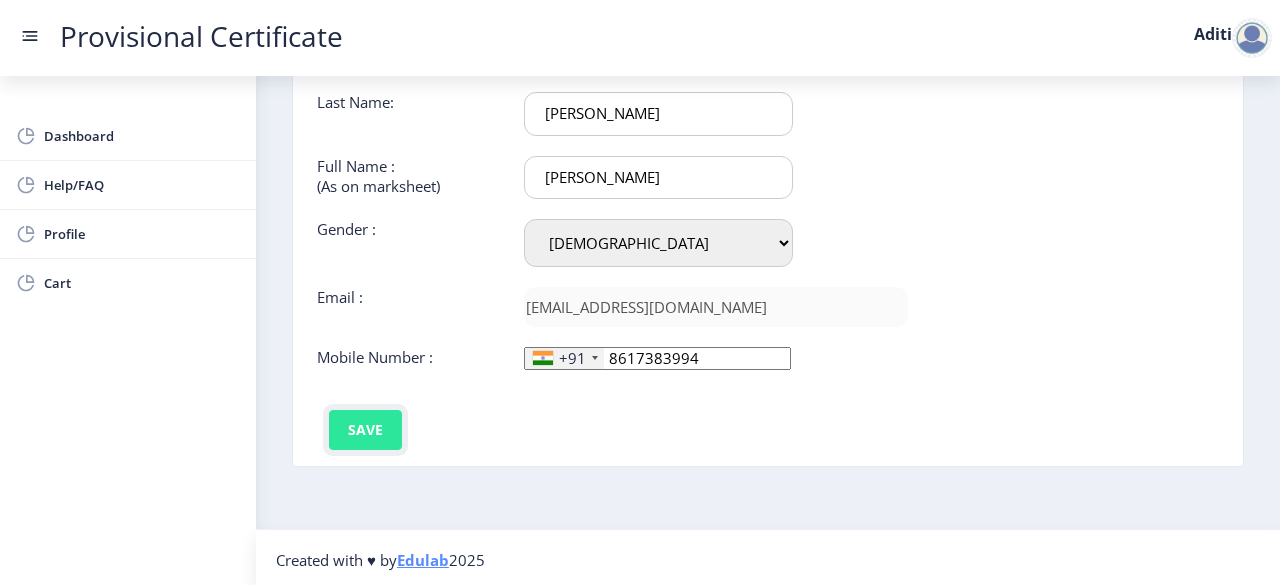 click on "Save" 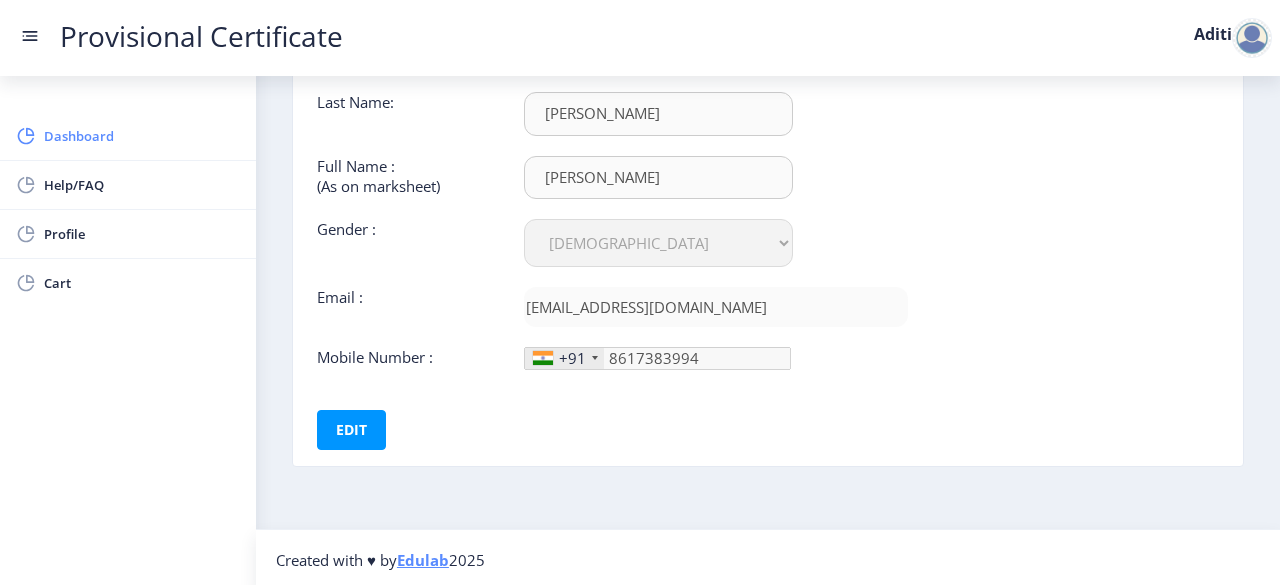 click on "Dashboard" 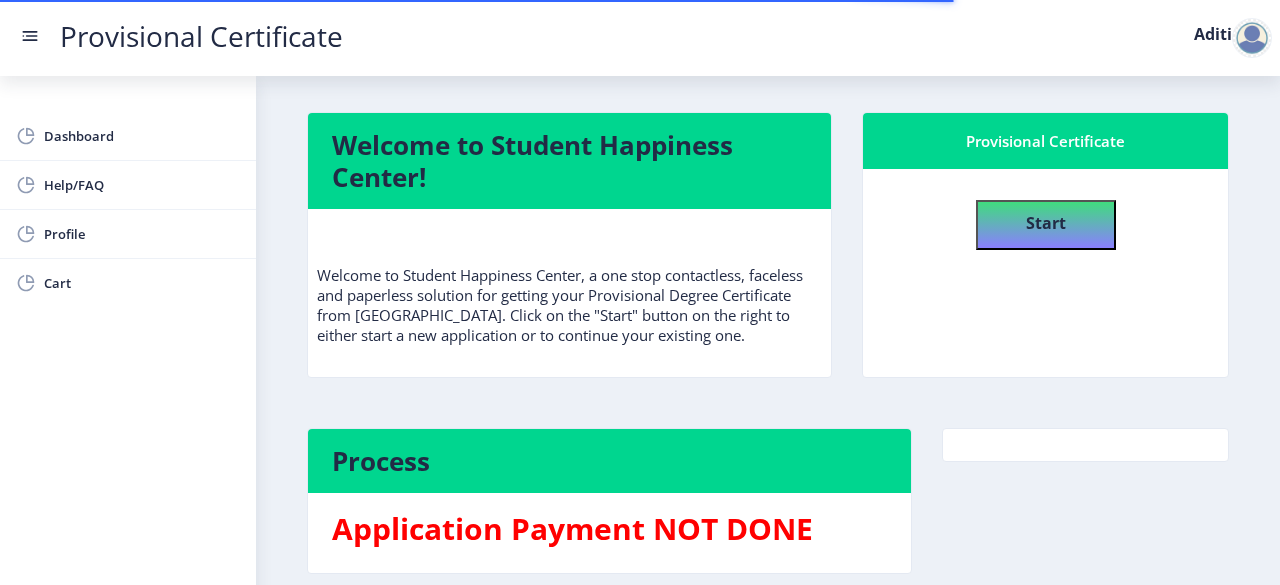 scroll, scrollTop: 90, scrollLeft: 0, axis: vertical 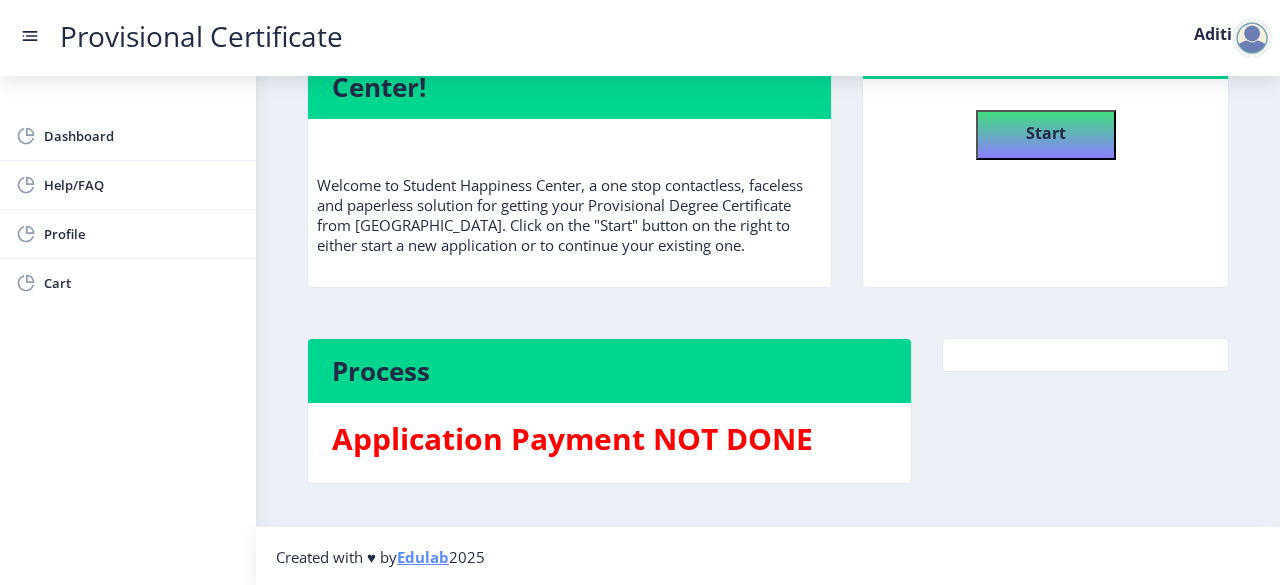 click 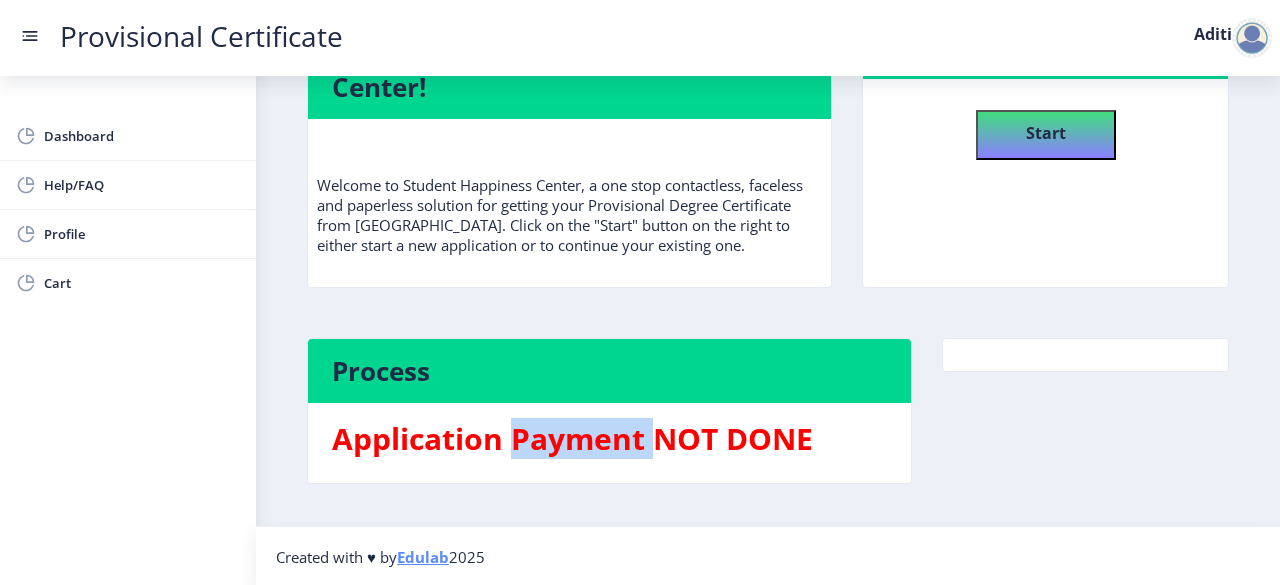 click on "Application Payment NOT DONE" 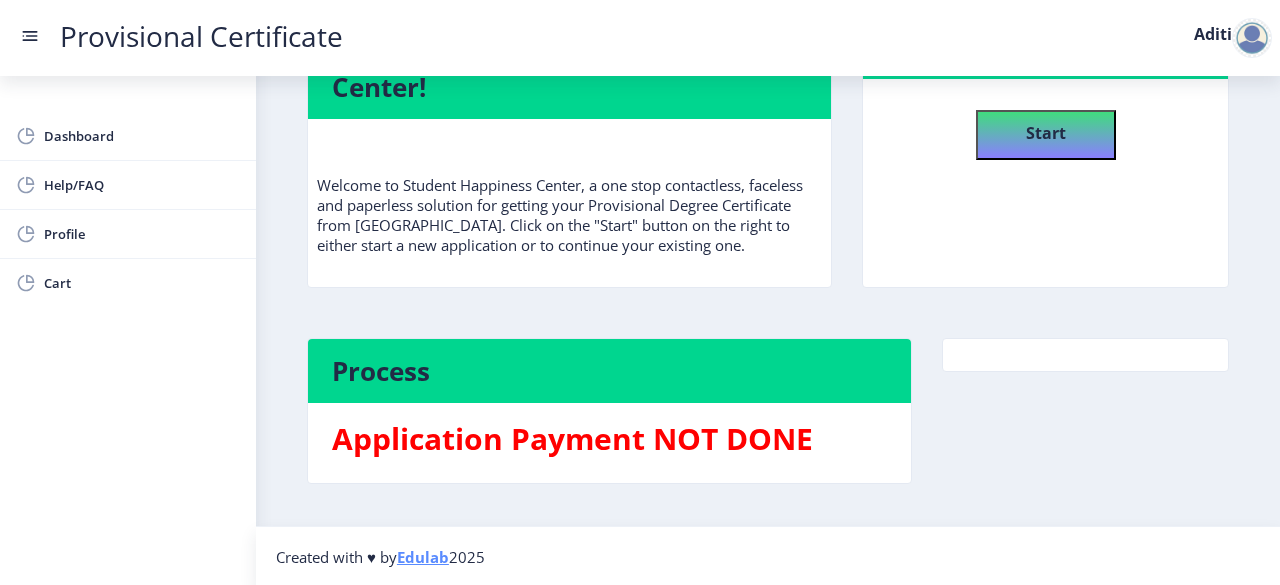 click on "Process" 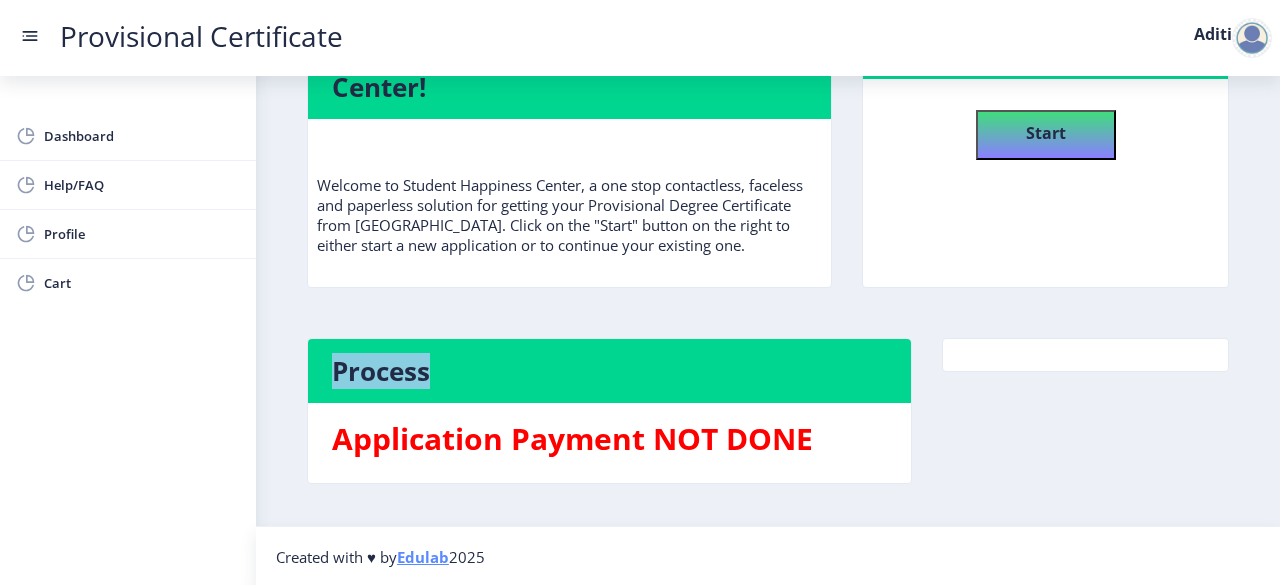 click on "Process" 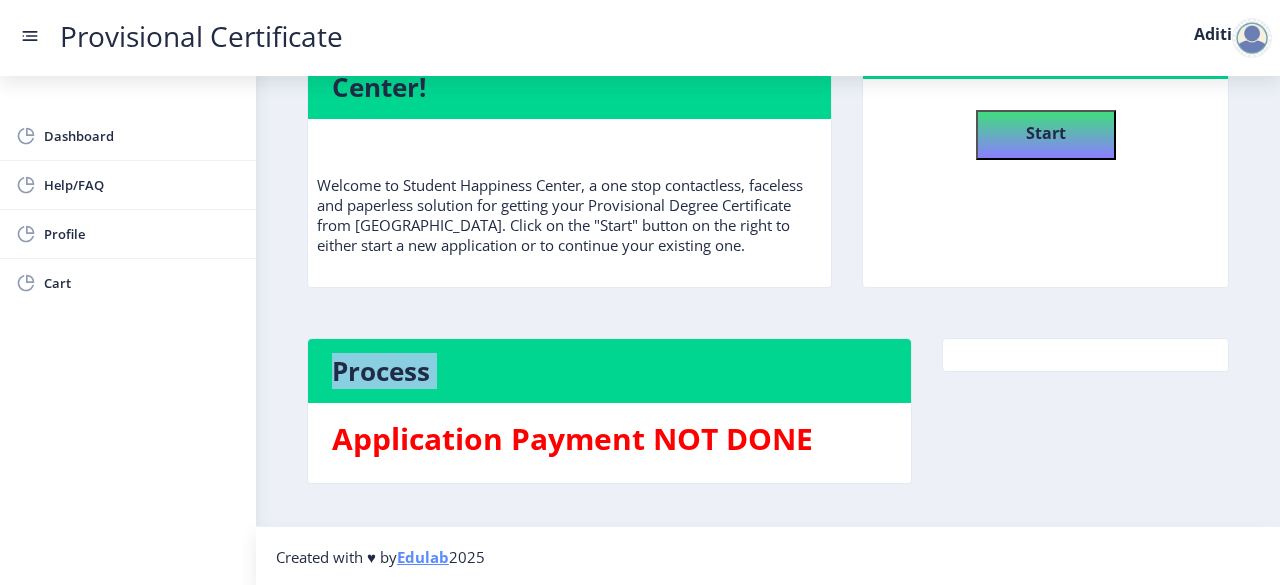click on "Process" 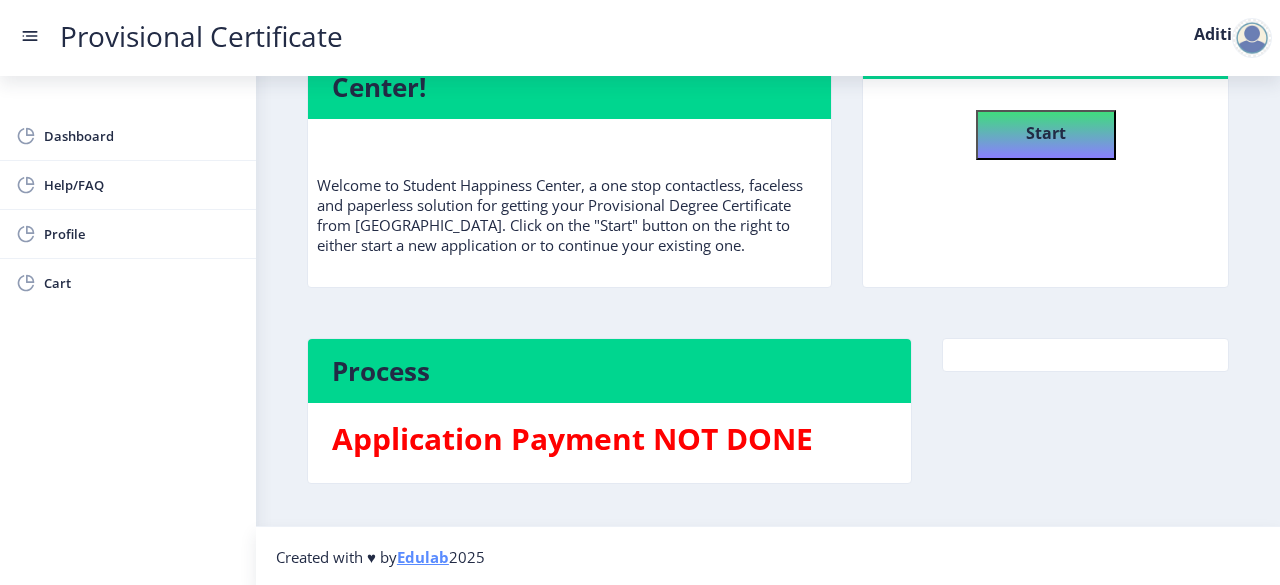 click on "Process" 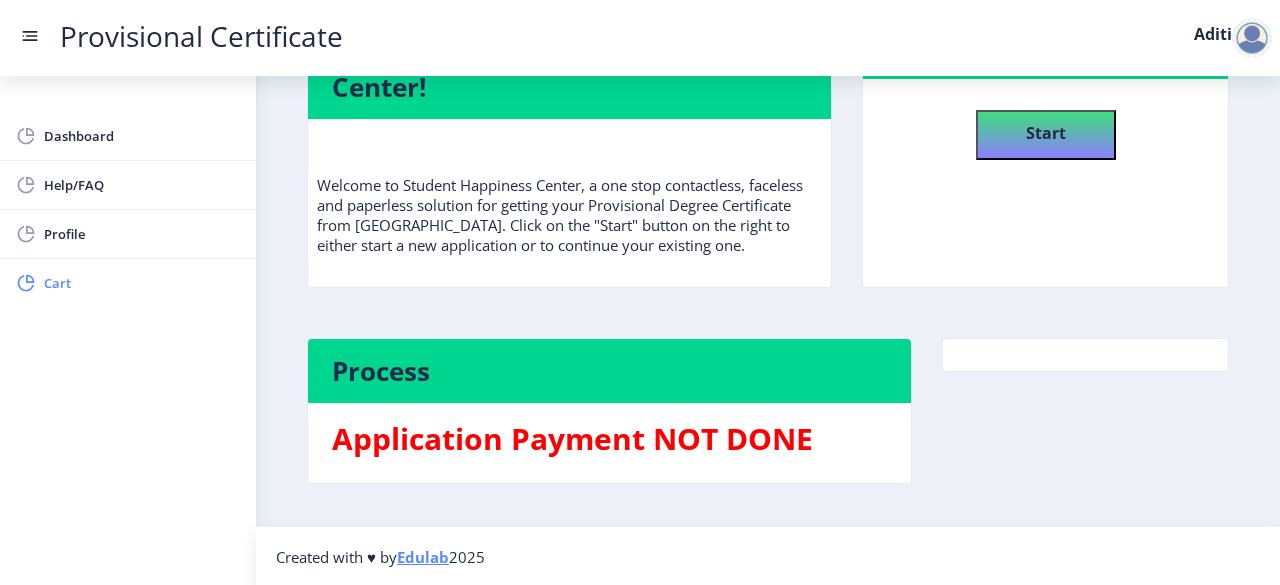 click on "Cart" 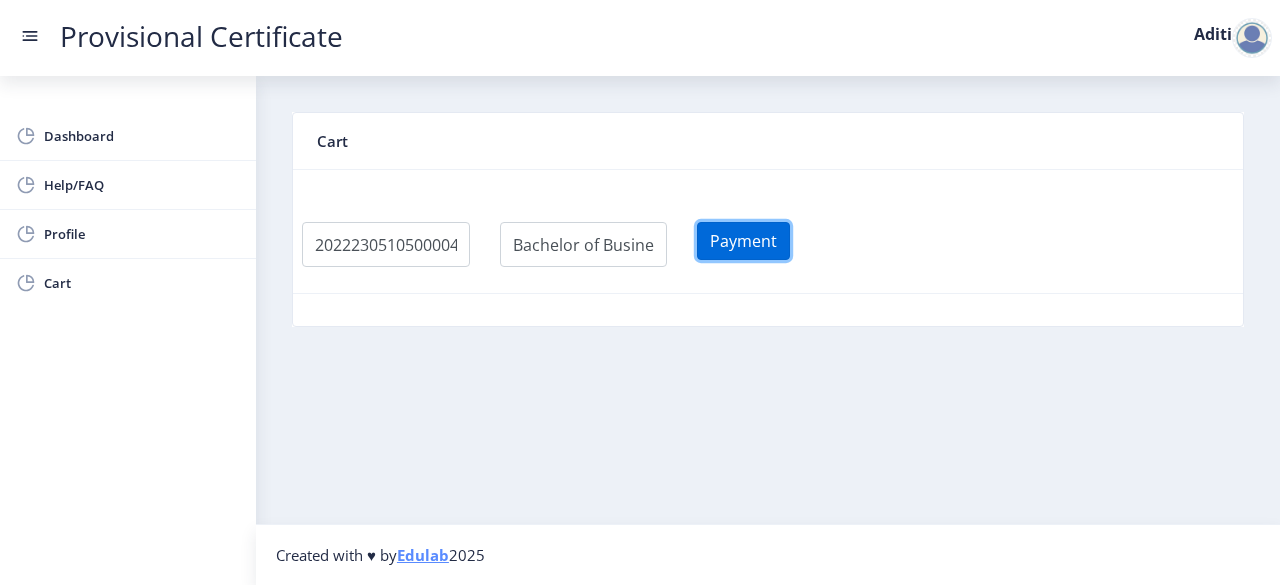 click on "Payment" 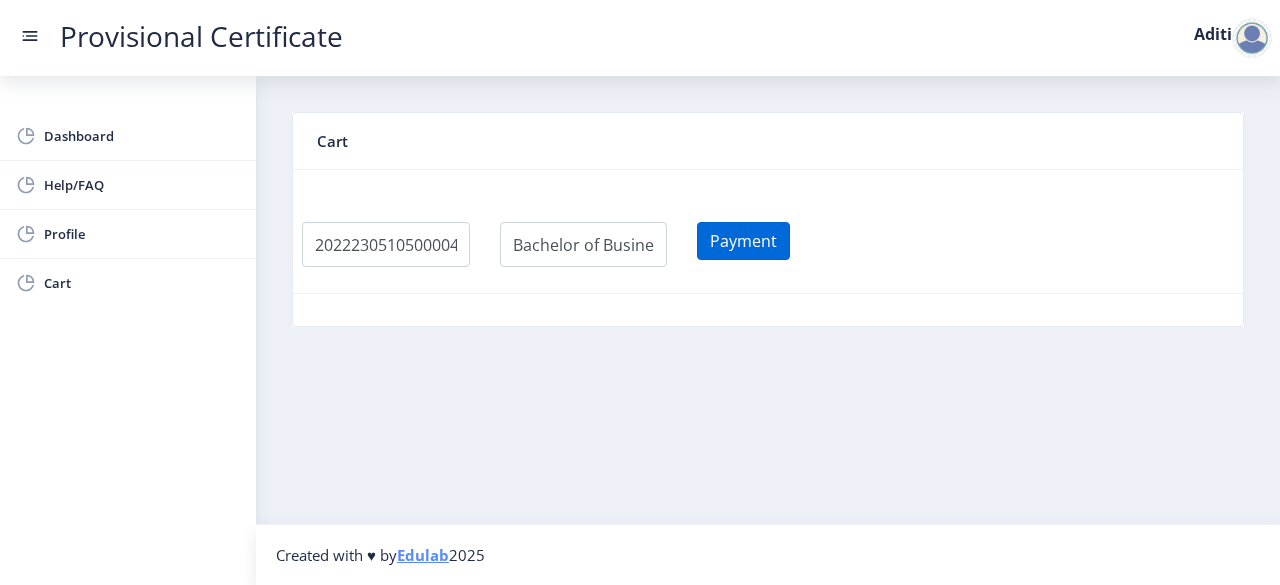 select 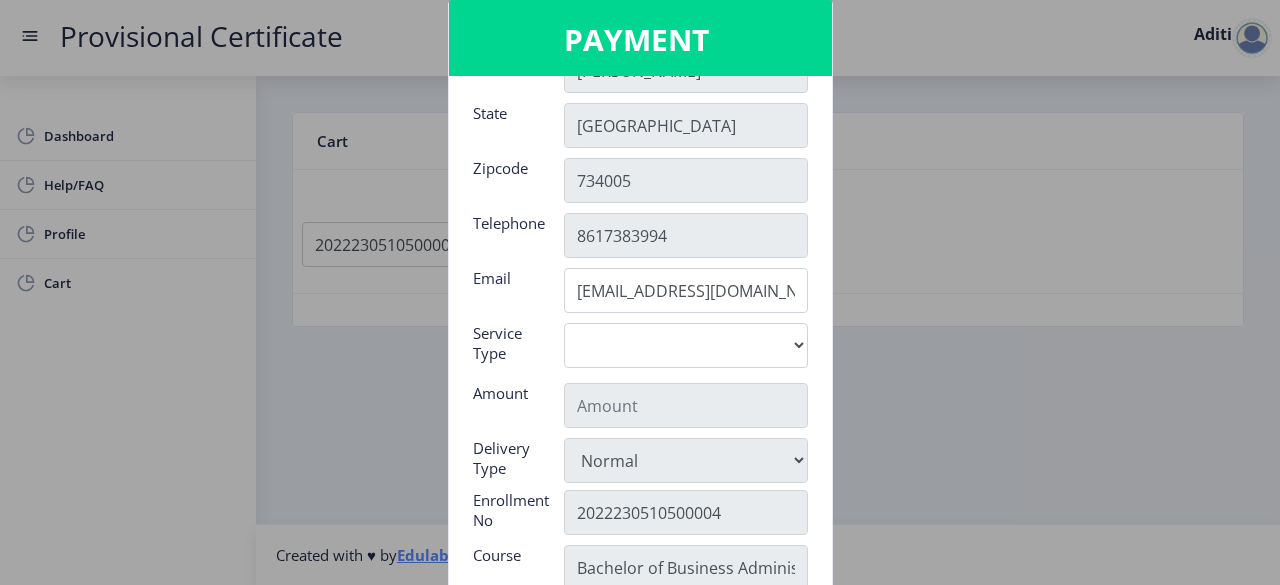 scroll, scrollTop: 315, scrollLeft: 0, axis: vertical 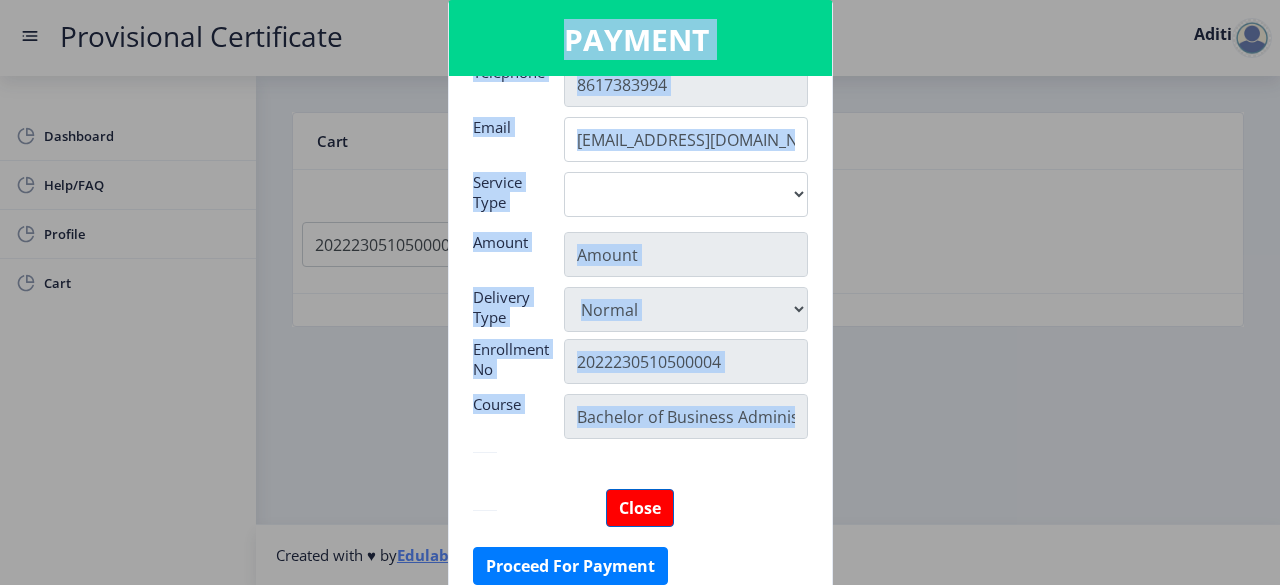 drag, startPoint x: 226, startPoint y: 376, endPoint x: 637, endPoint y: 518, distance: 434.83905 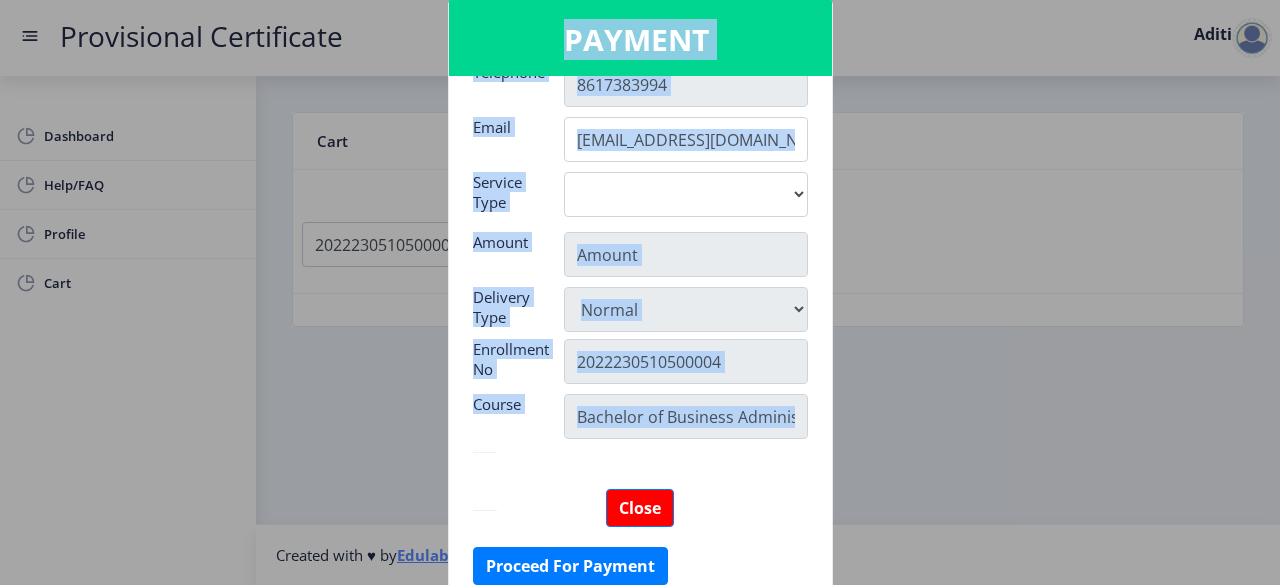 click 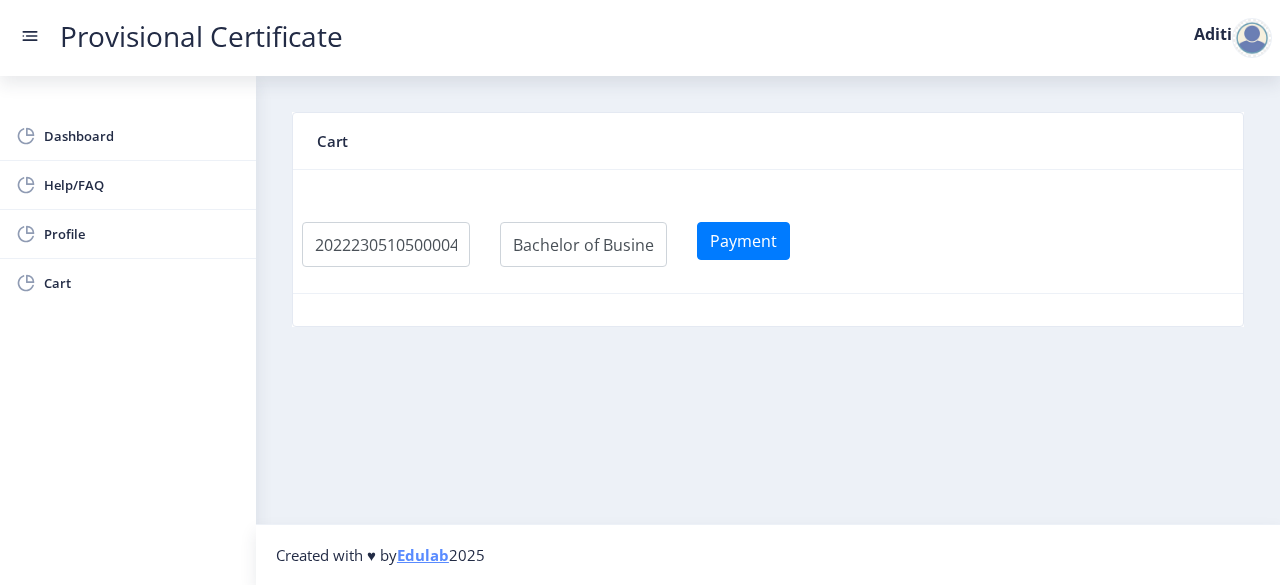 click on "Cart Payment" 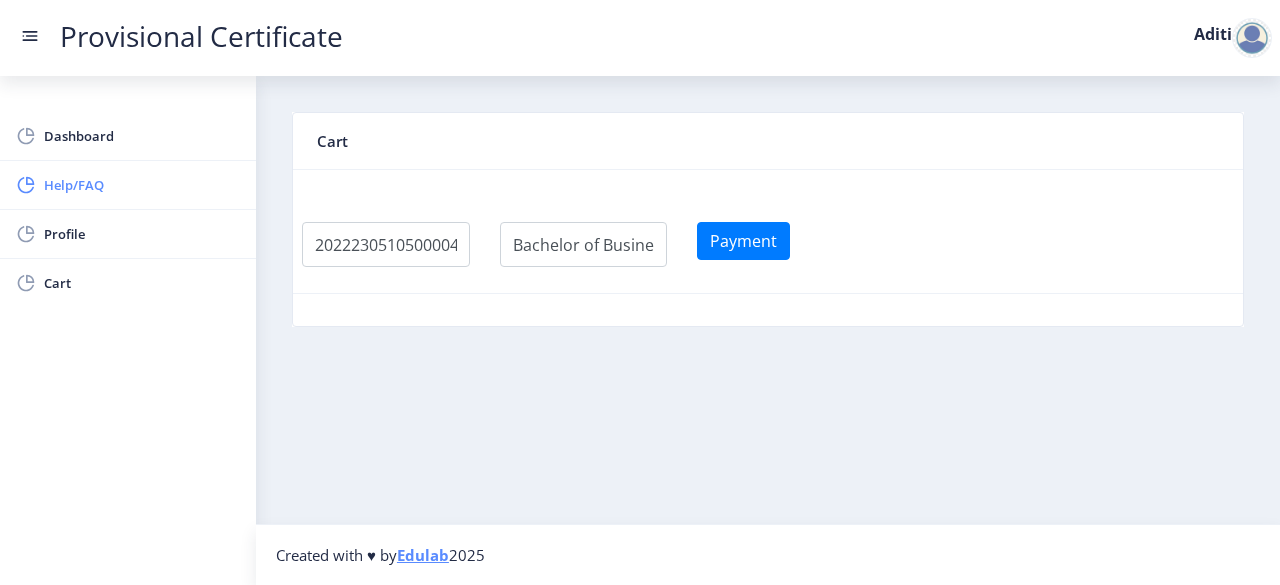 click on "Help/FAQ" 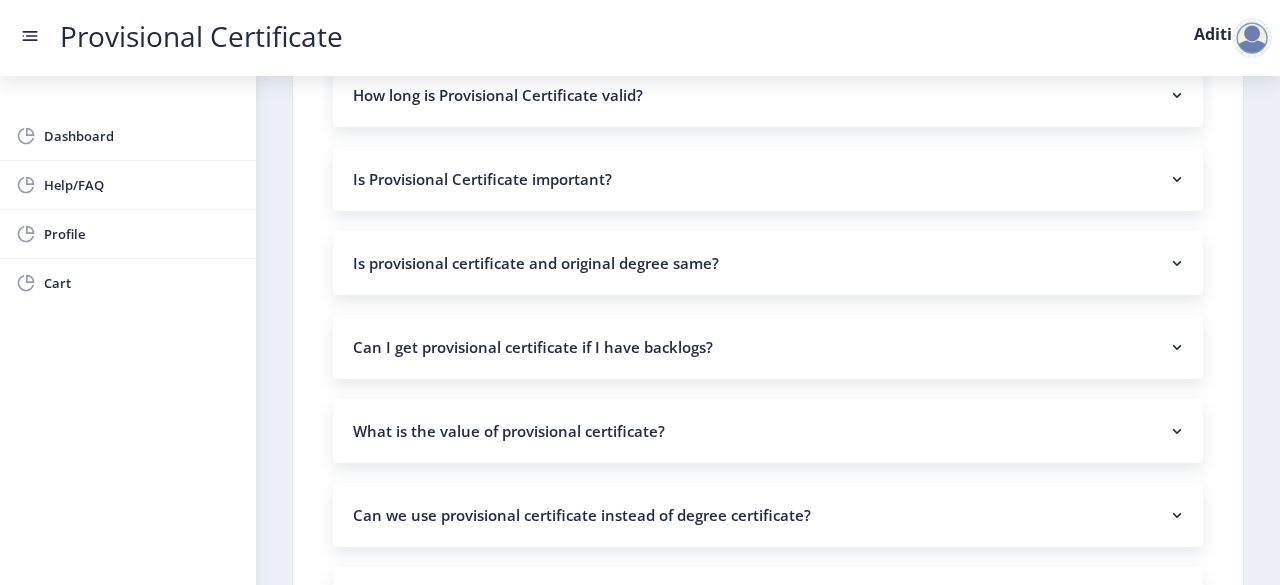 scroll, scrollTop: 290, scrollLeft: 0, axis: vertical 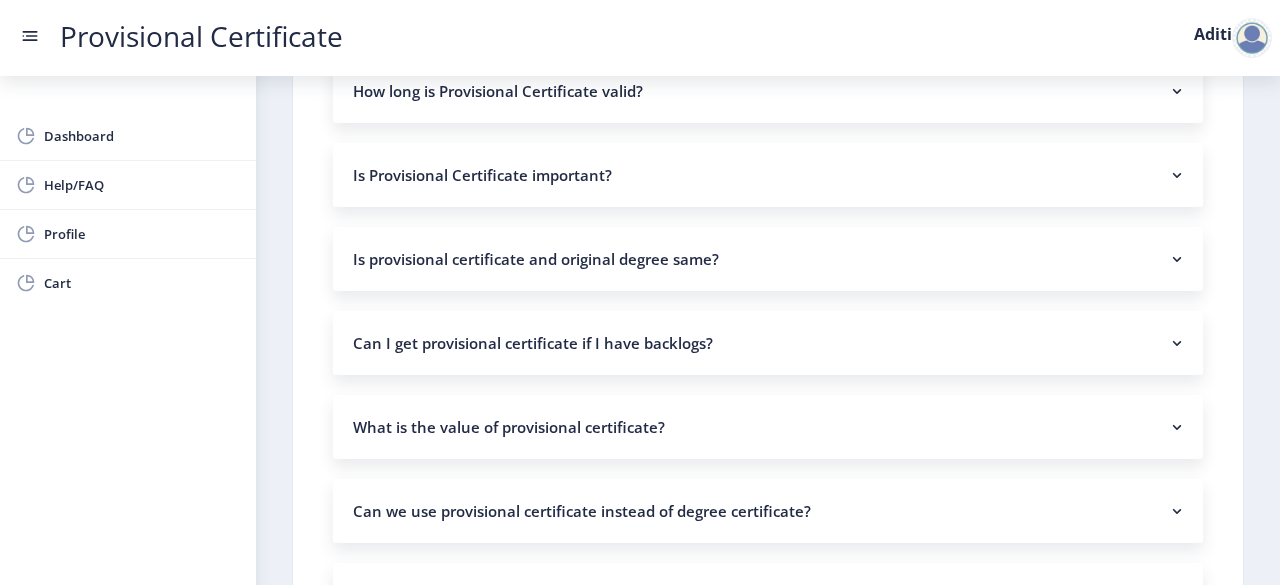 click on "How long is Provisional Certificate valid?" 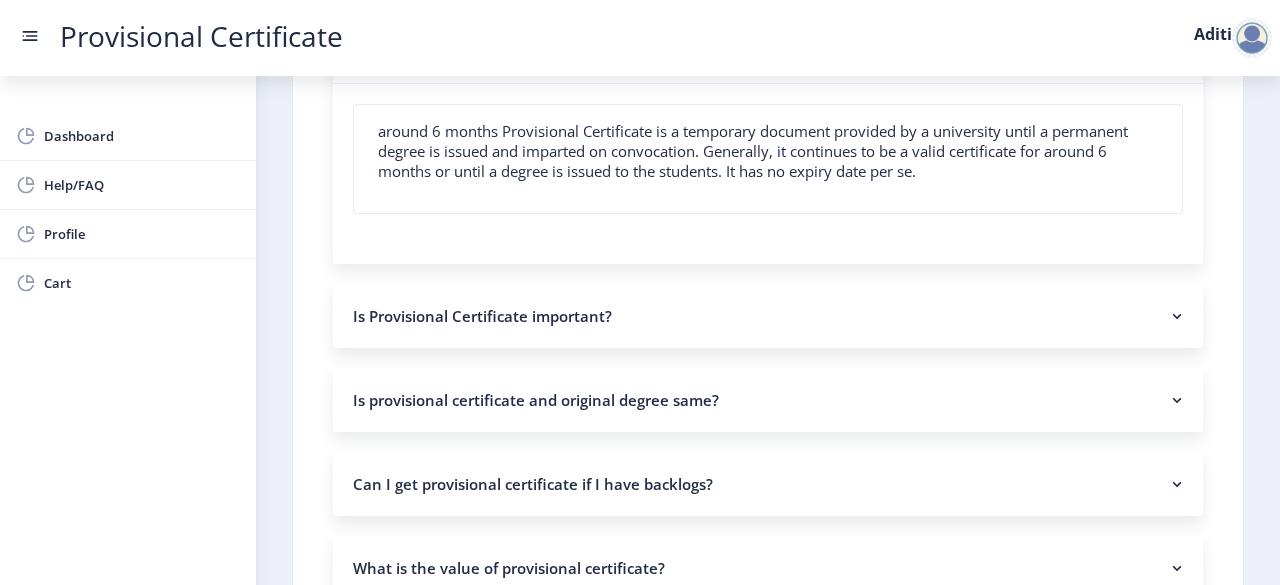 scroll, scrollTop: 0, scrollLeft: 0, axis: both 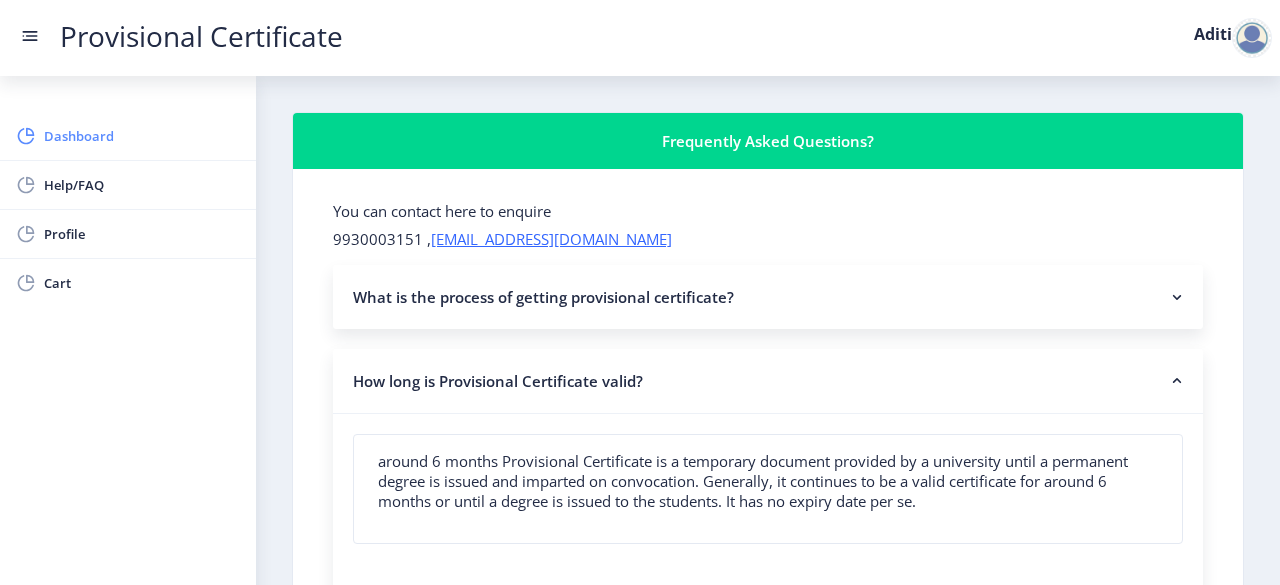 click on "Dashboard" 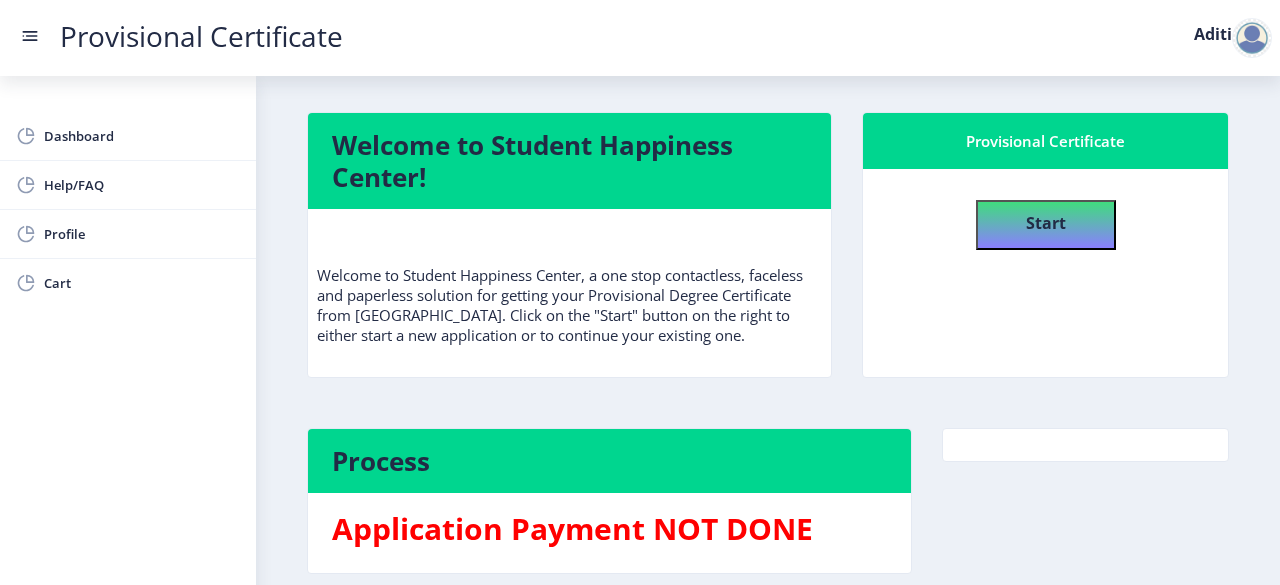 scroll, scrollTop: 90, scrollLeft: 0, axis: vertical 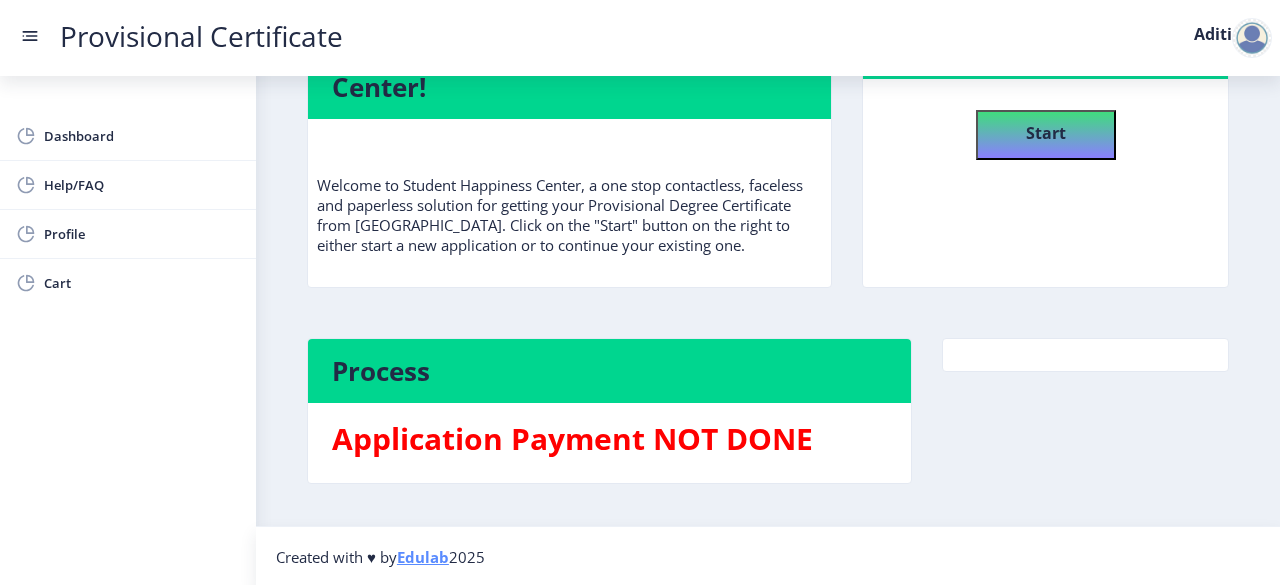 click 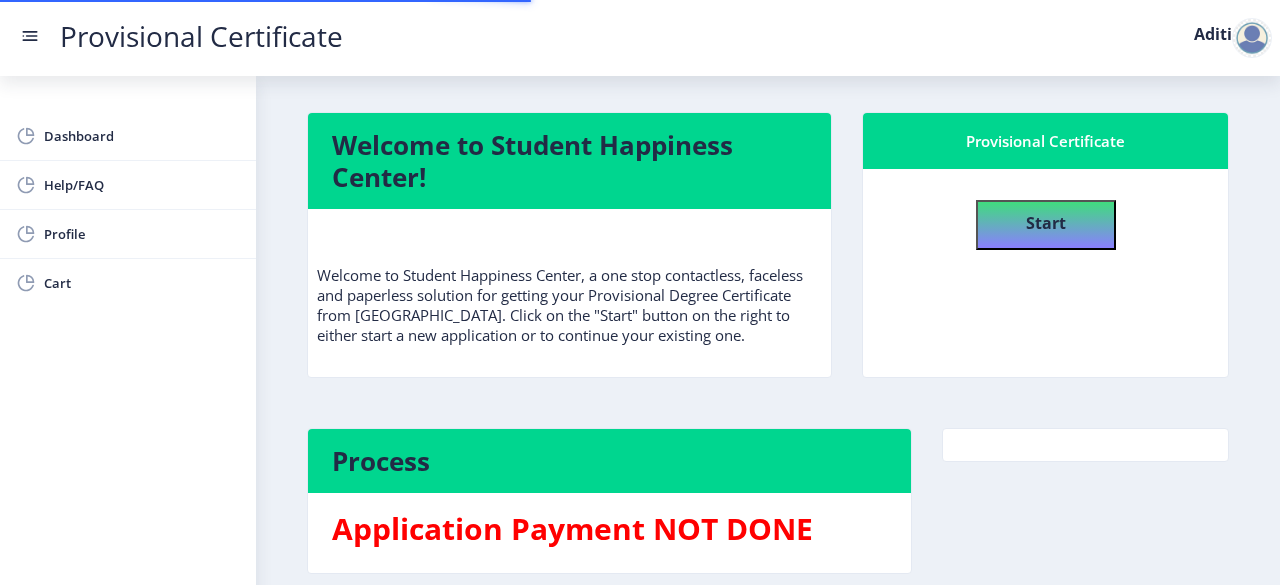 scroll, scrollTop: 0, scrollLeft: 0, axis: both 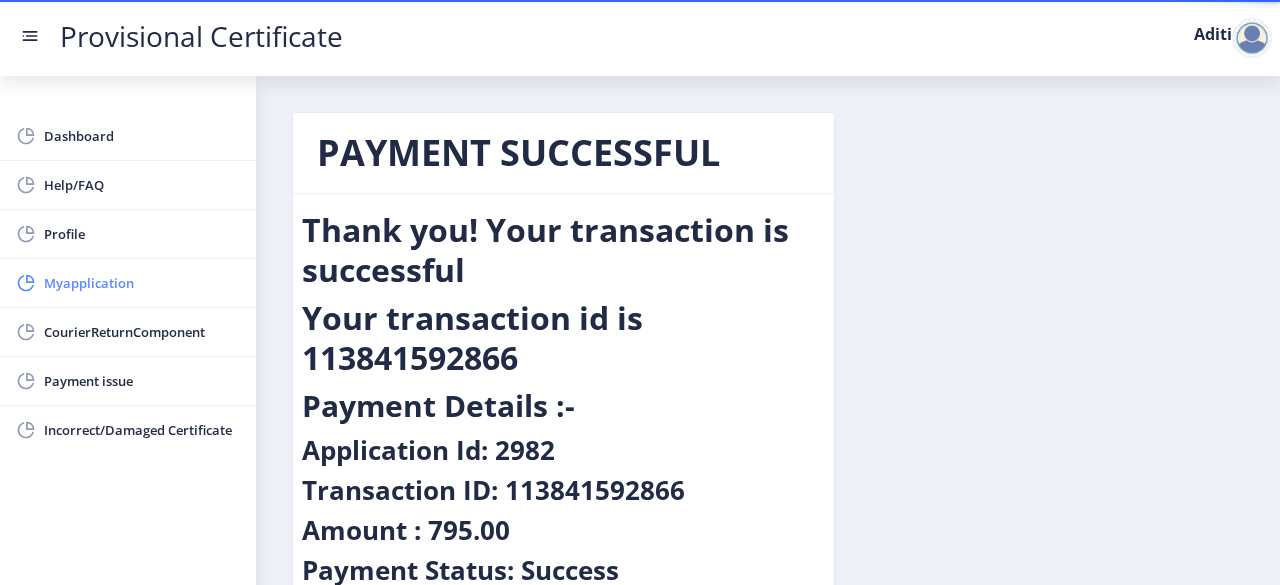 click on "Myapplication" 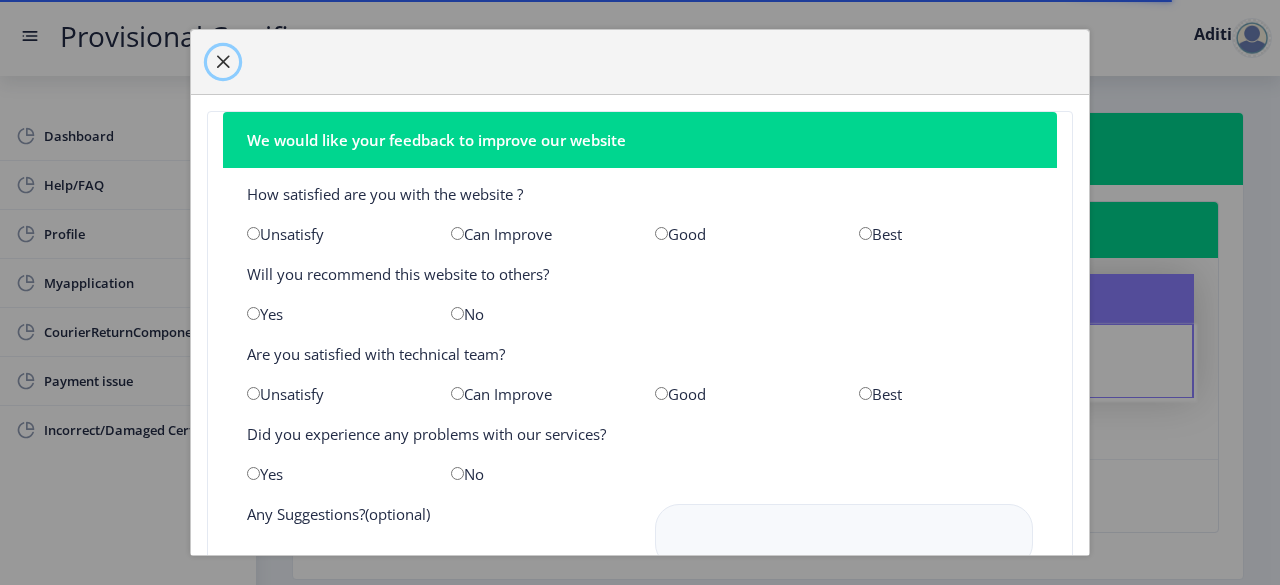 click 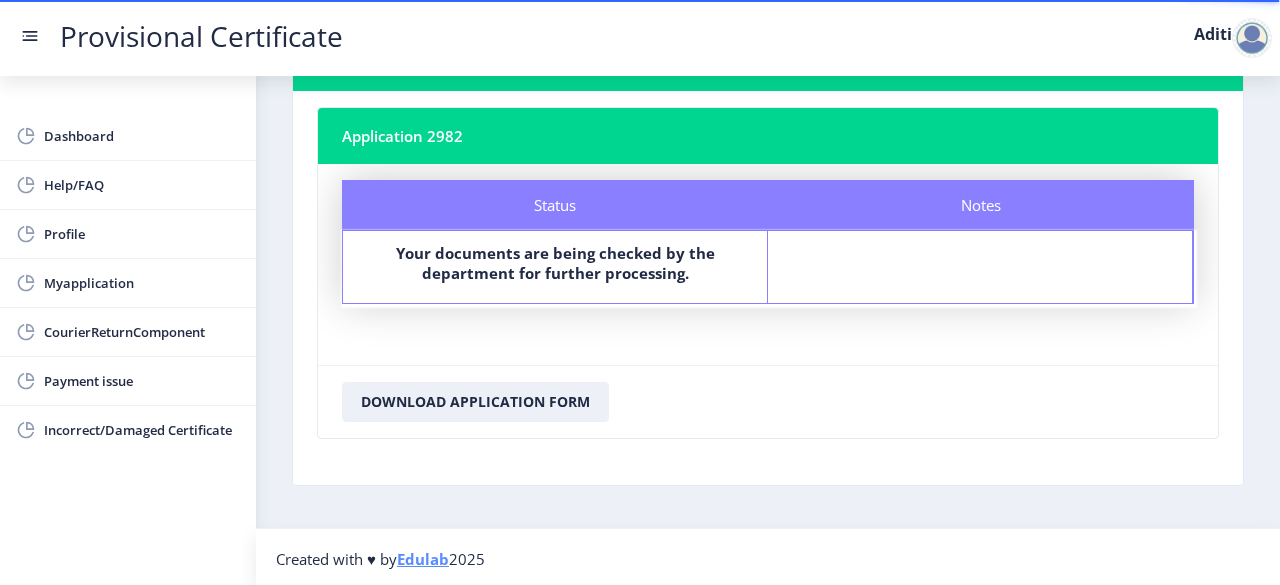 scroll, scrollTop: 0, scrollLeft: 0, axis: both 